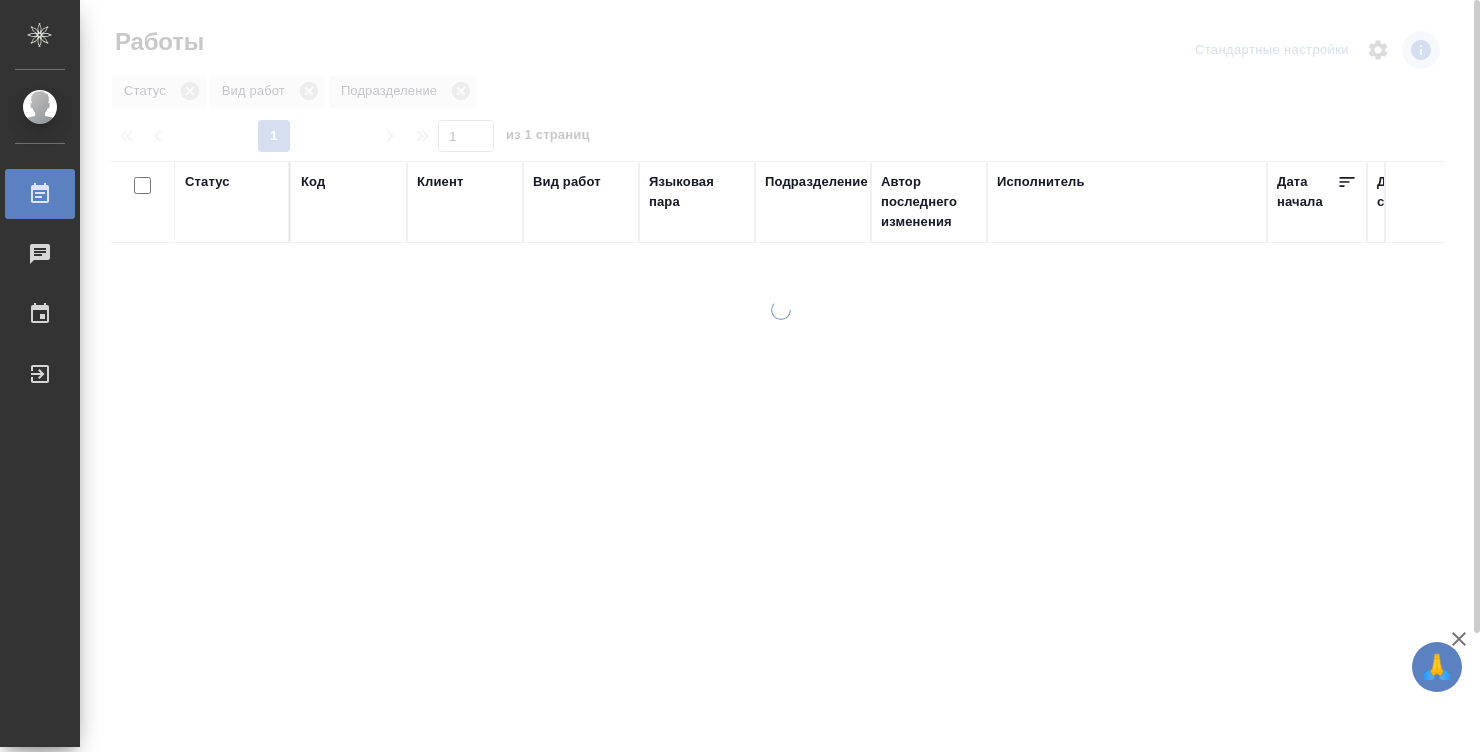 scroll, scrollTop: 0, scrollLeft: 0, axis: both 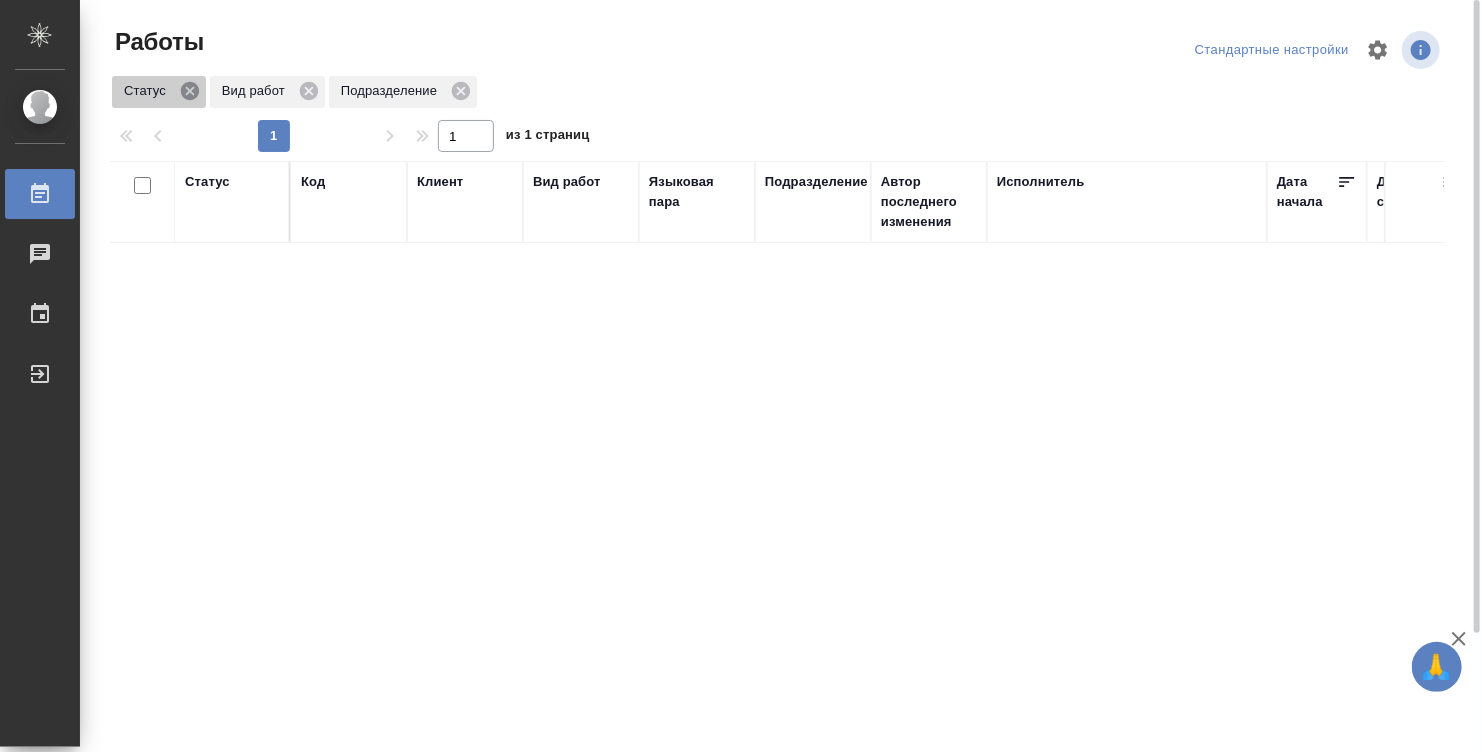 click 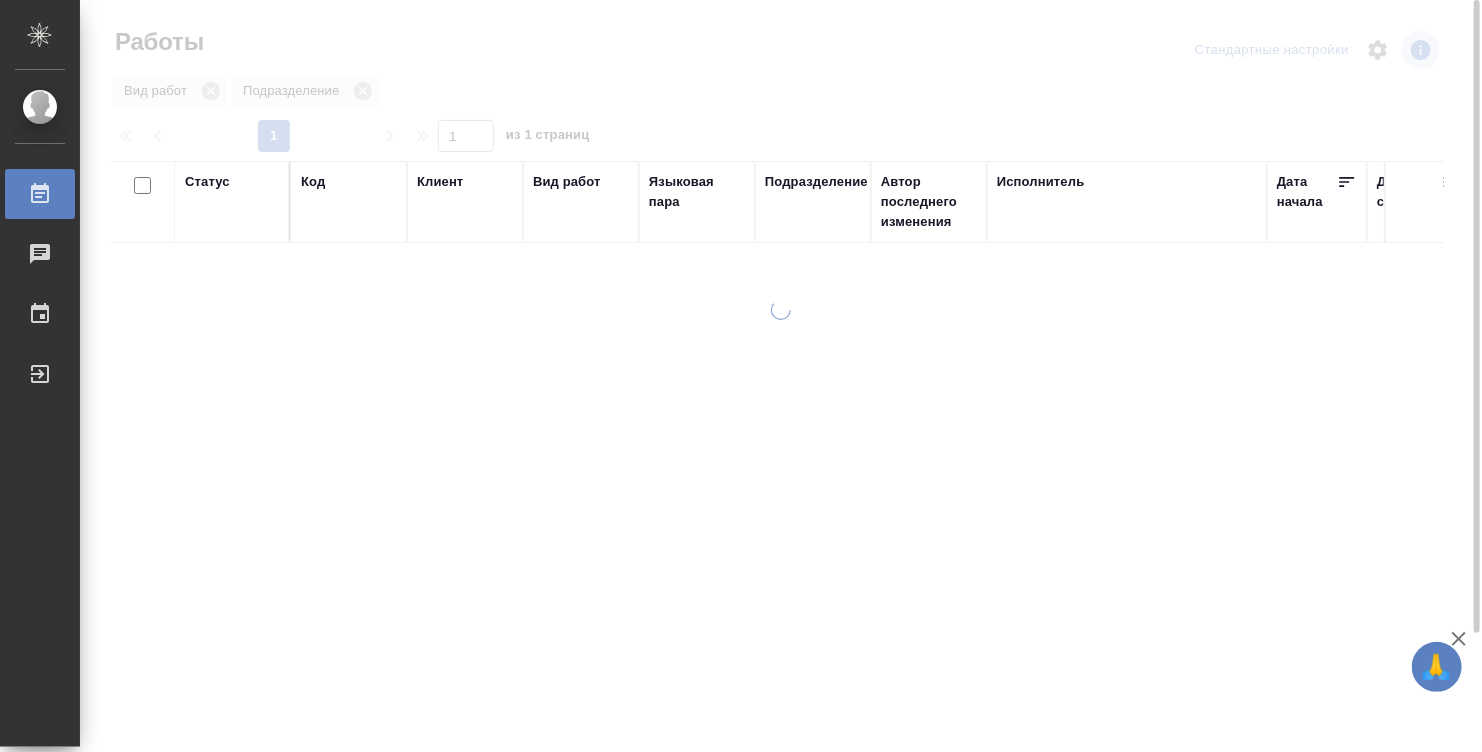 click on "Статус" at bounding box center (233, 202) 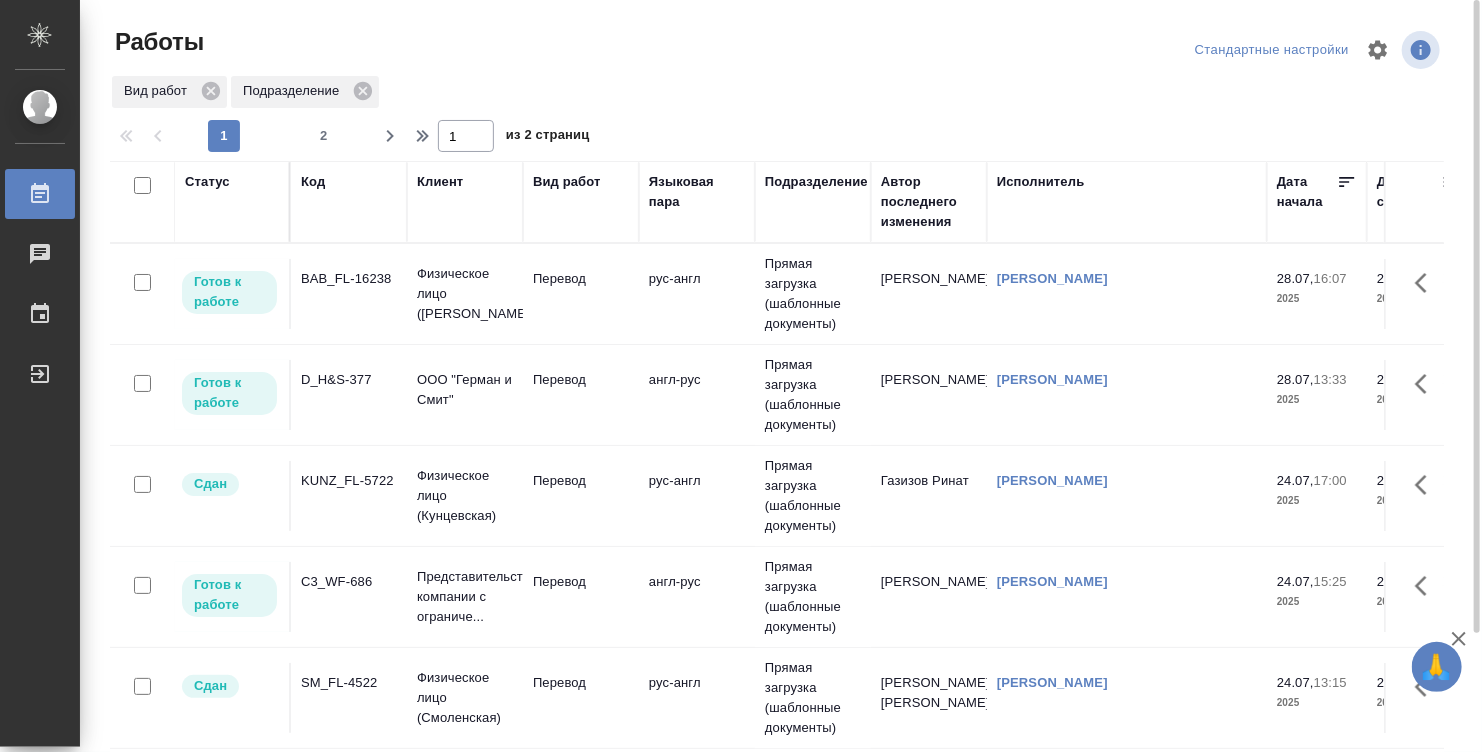 click on "Статус" at bounding box center [232, 202] 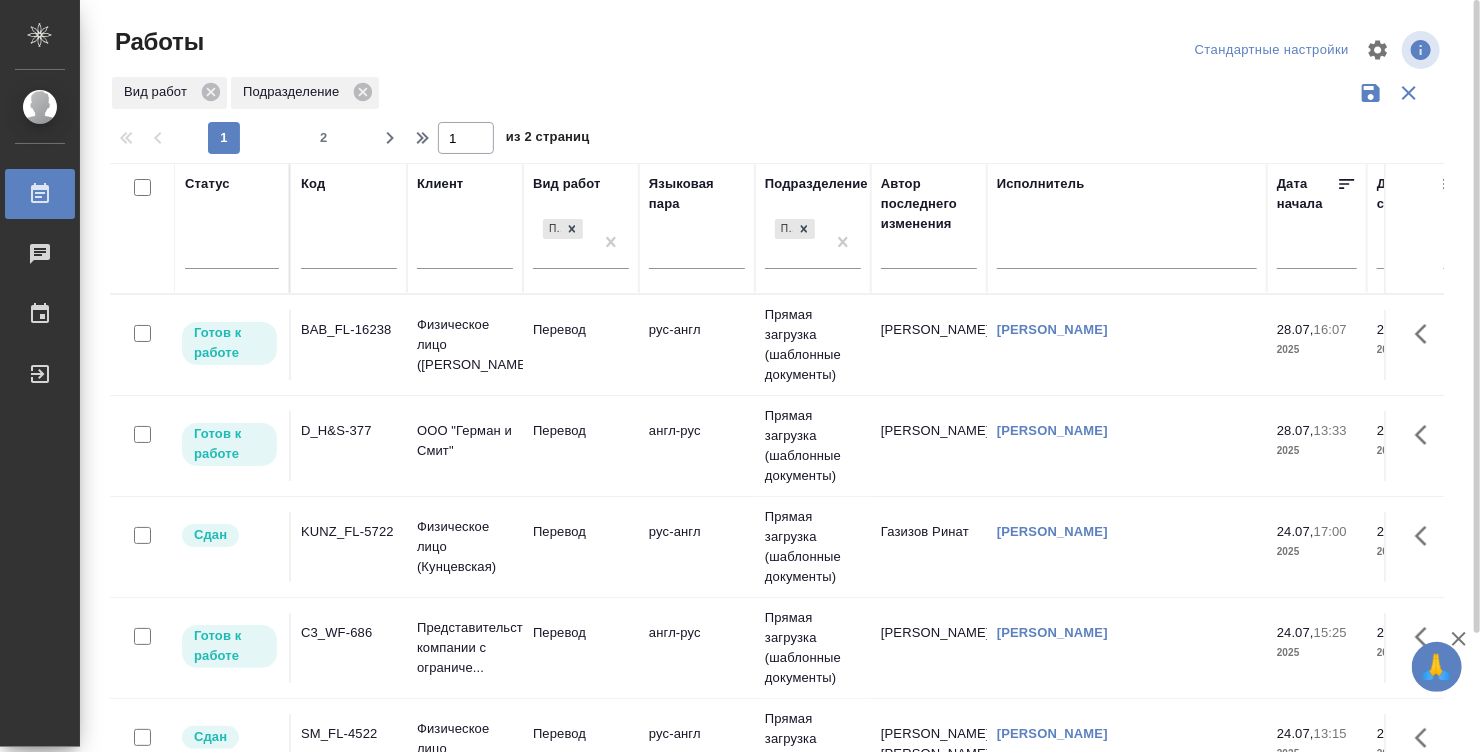 click on "Статус" at bounding box center (232, 228) 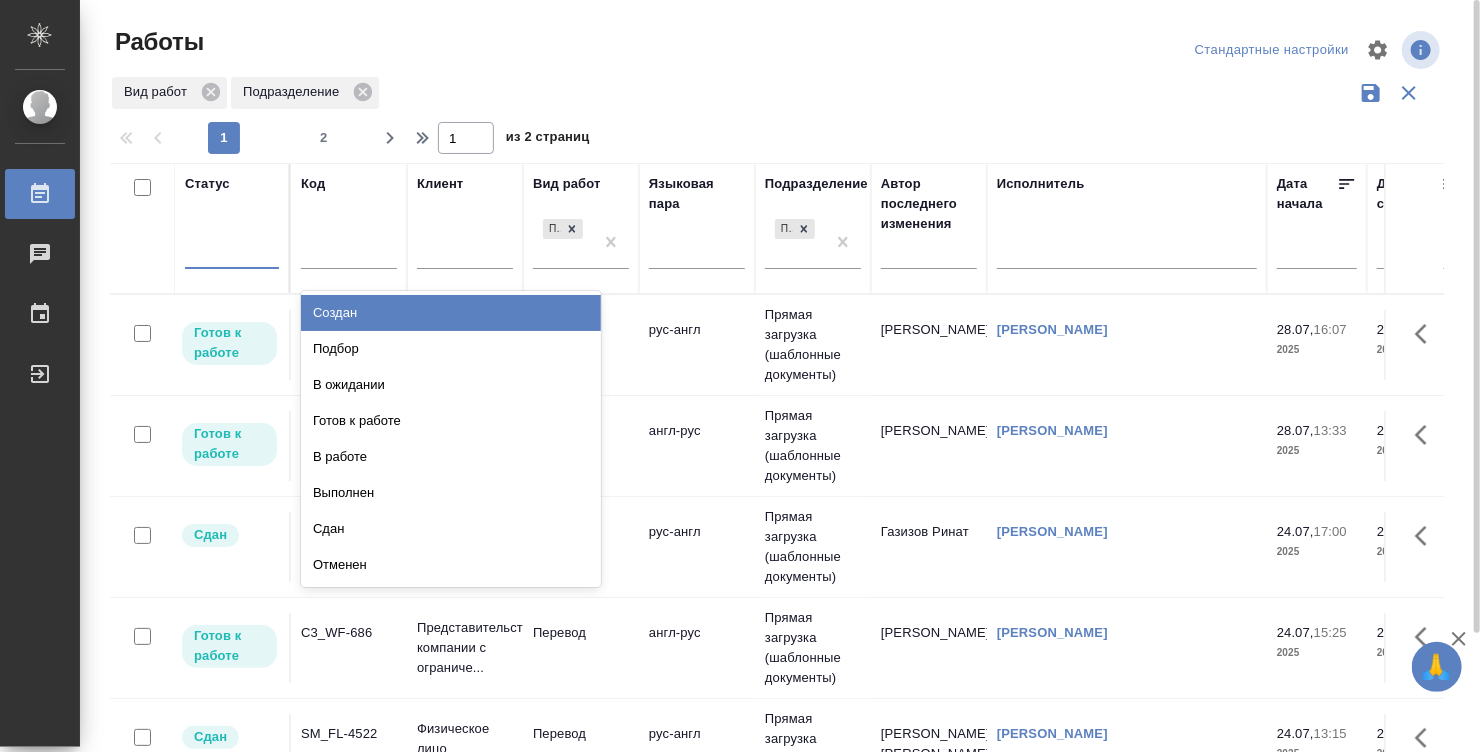 click at bounding box center [232, 249] 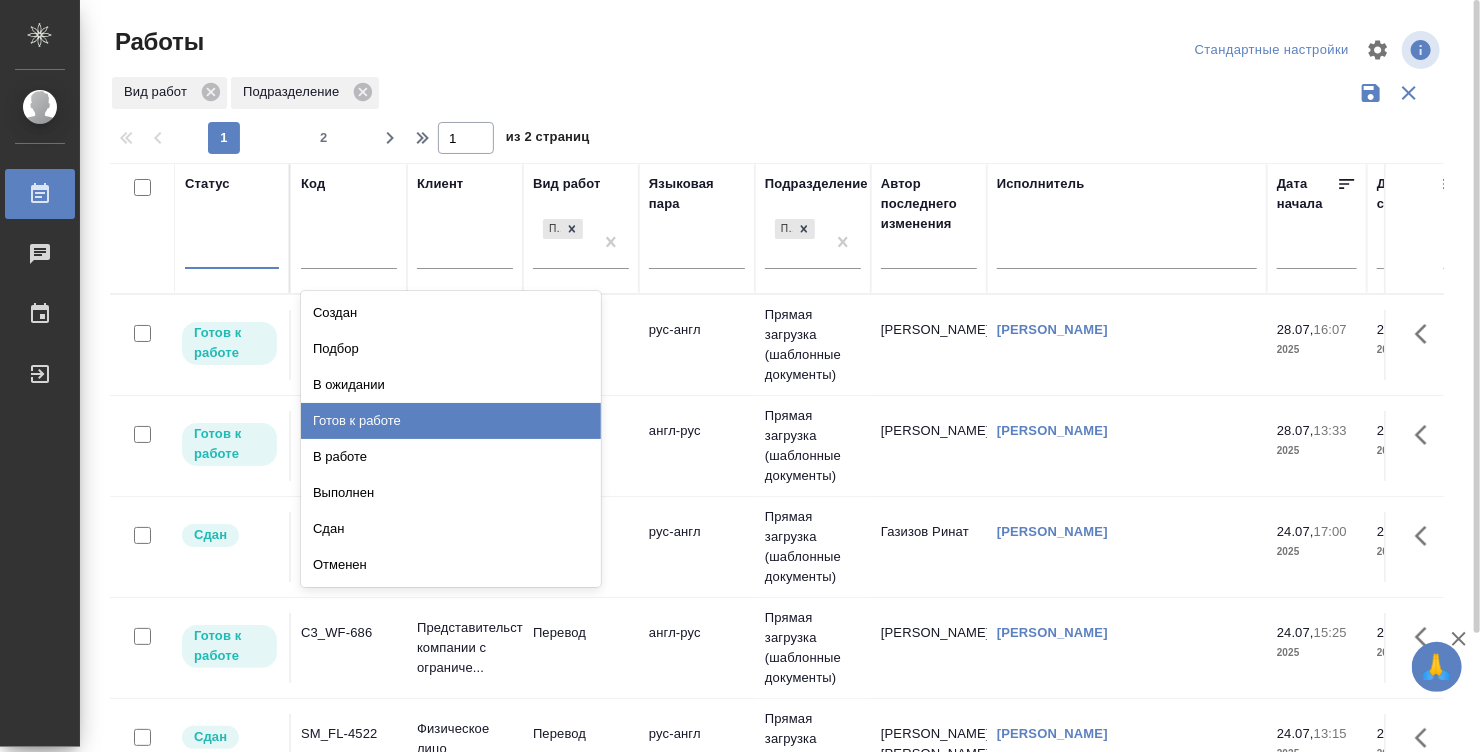 click on "Готов к работе" at bounding box center [451, 421] 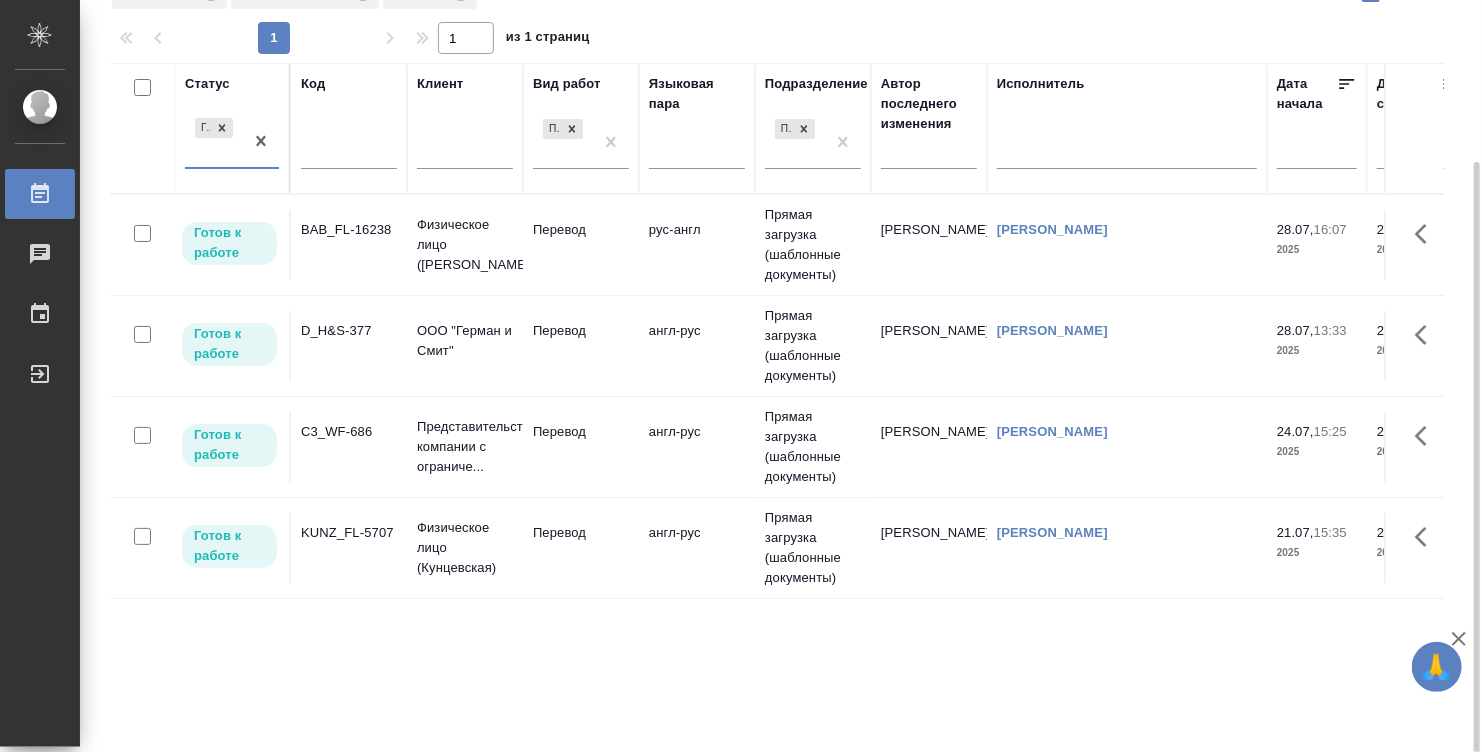 scroll, scrollTop: 142, scrollLeft: 0, axis: vertical 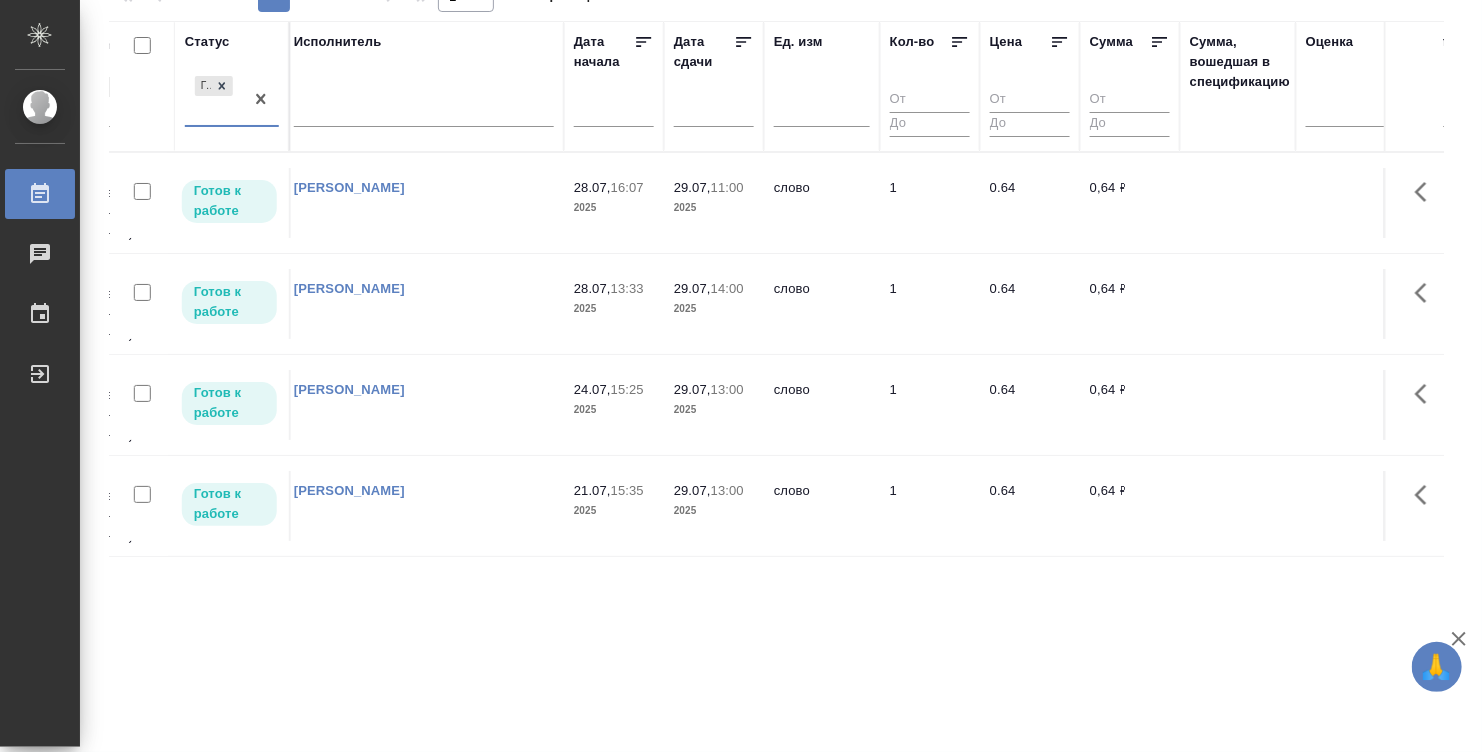 click on "[PERSON_NAME]" at bounding box center [424, 203] 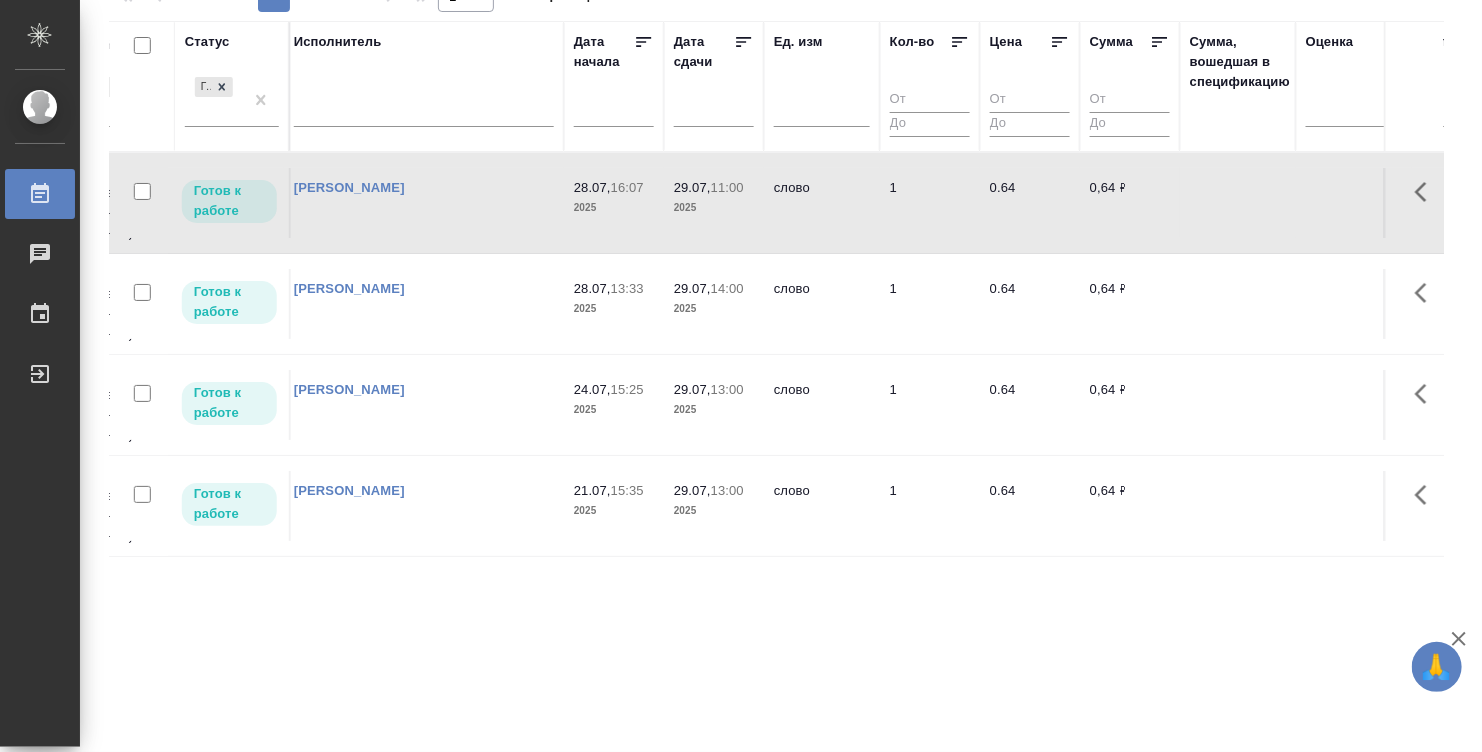 click on "[PERSON_NAME]" at bounding box center (424, 203) 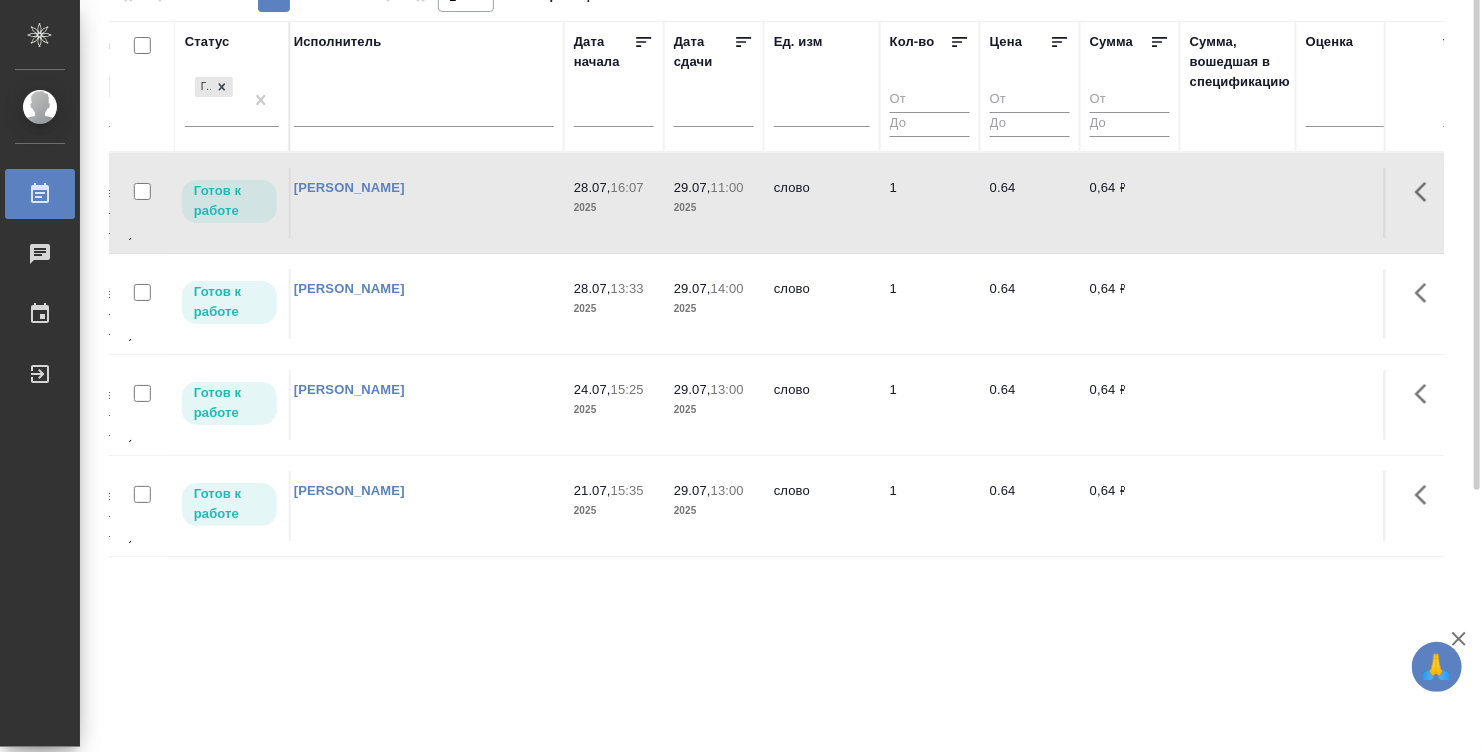 scroll, scrollTop: 0, scrollLeft: 0, axis: both 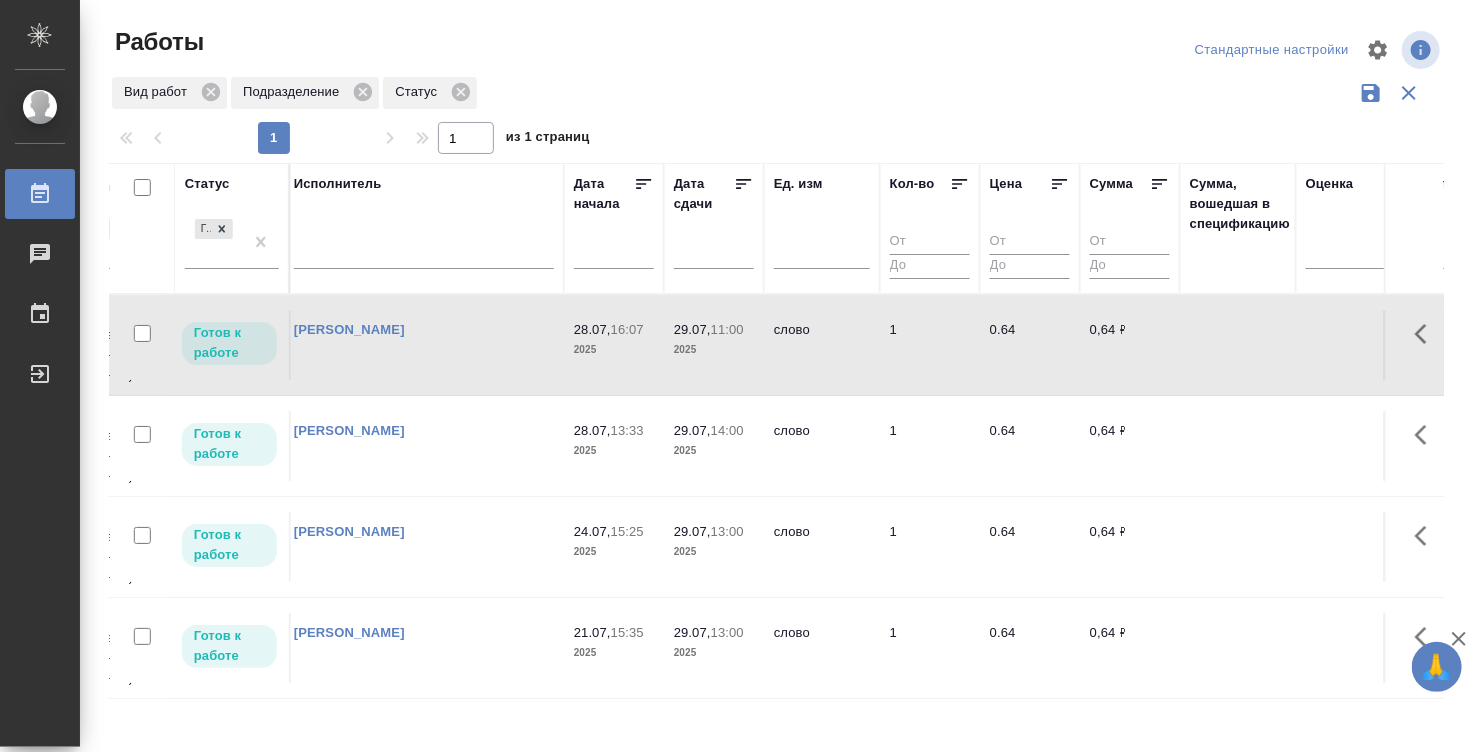 click on "[PERSON_NAME]" at bounding box center (424, 345) 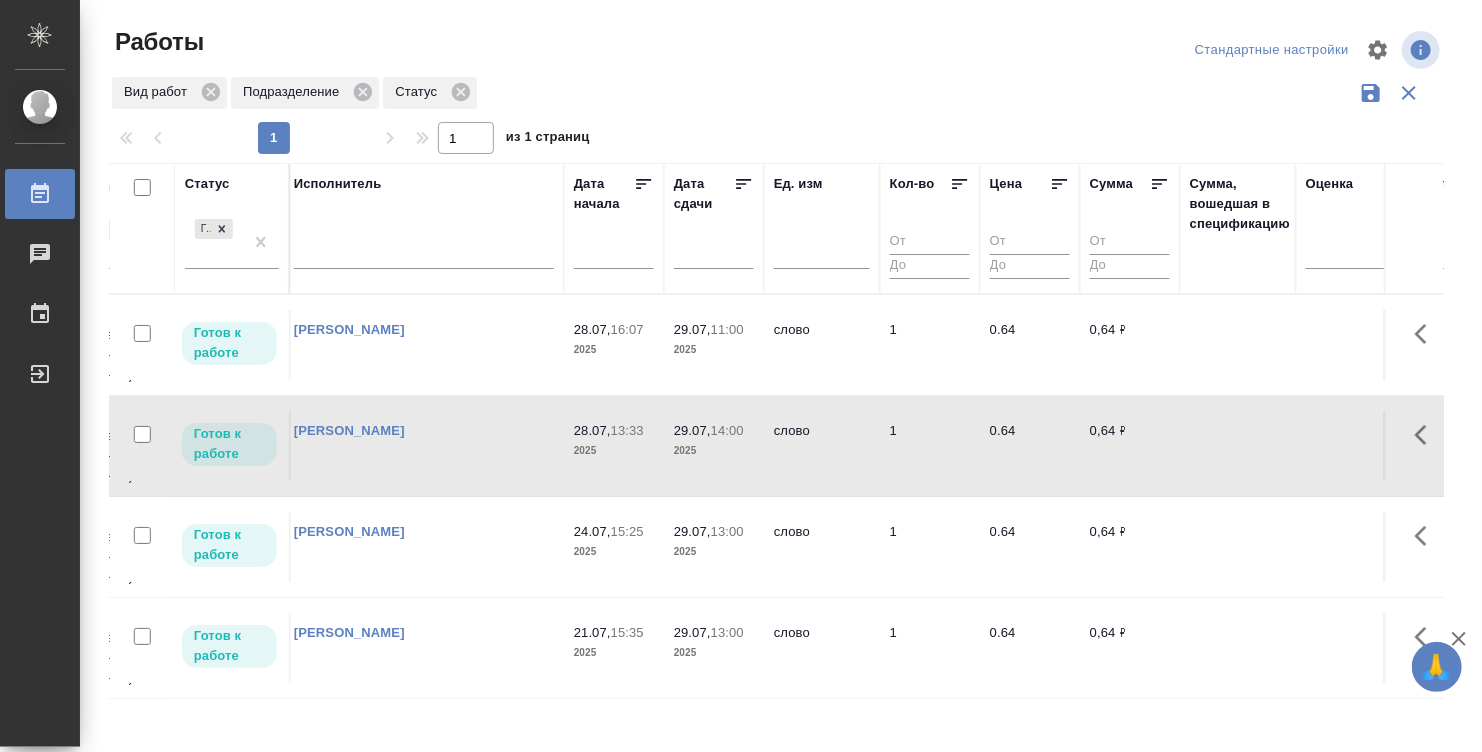 click on "[PERSON_NAME]" at bounding box center [424, 345] 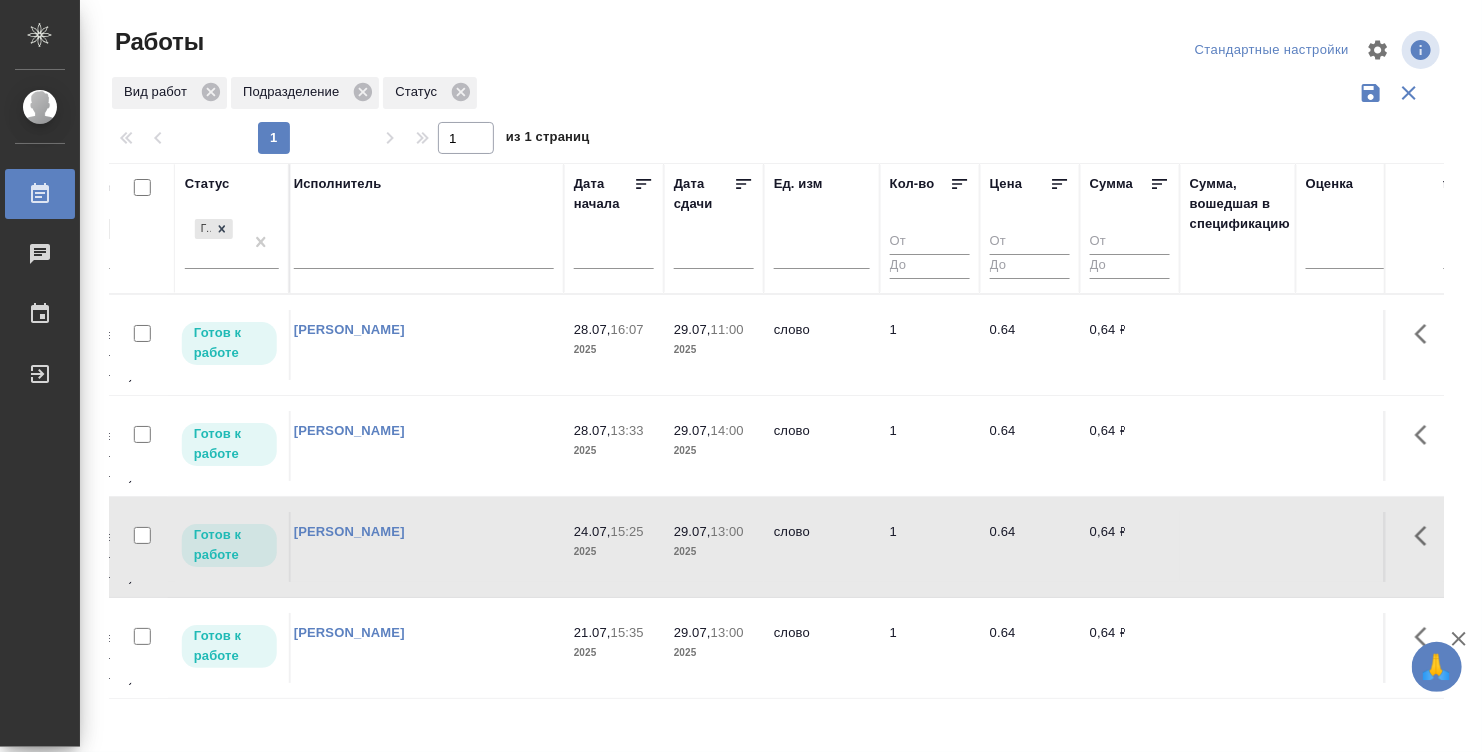click on "слово" at bounding box center [822, 345] 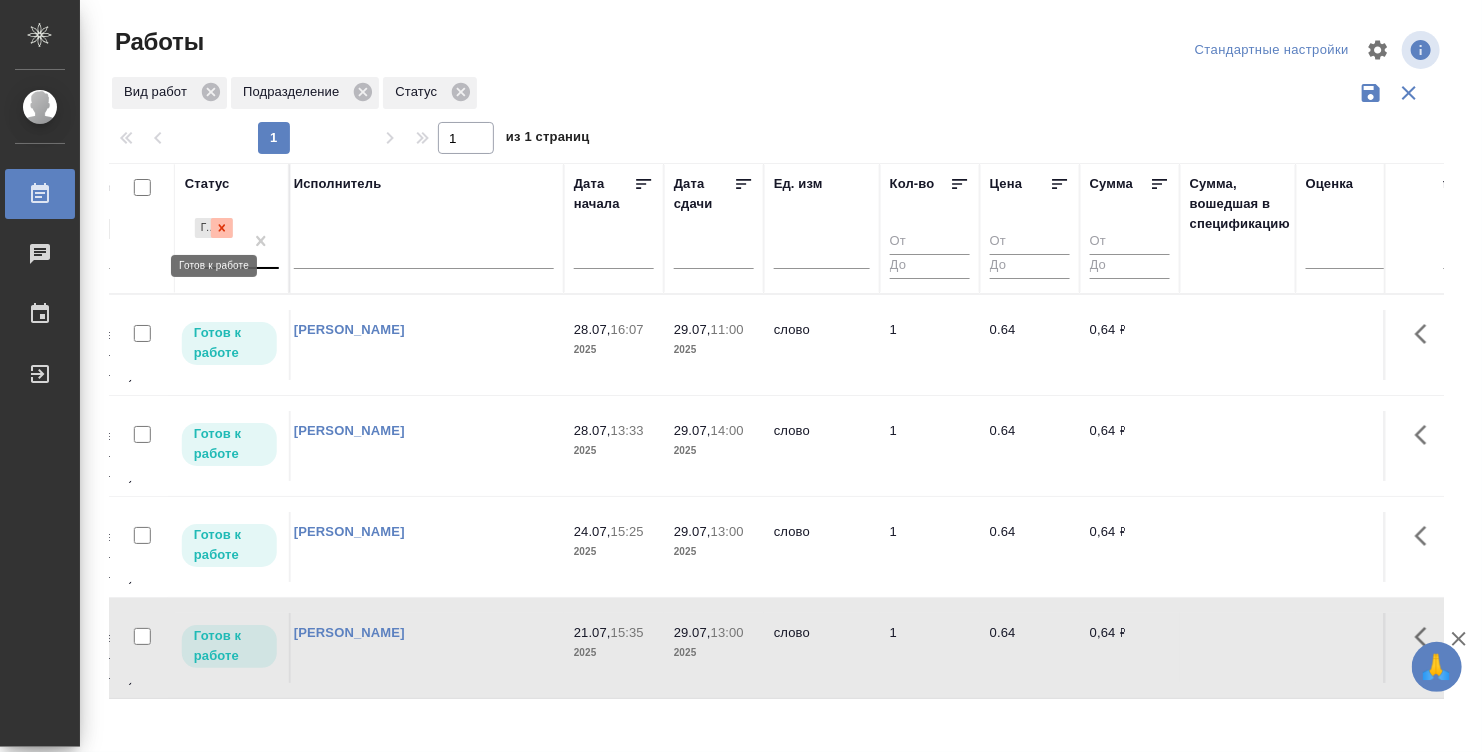 click 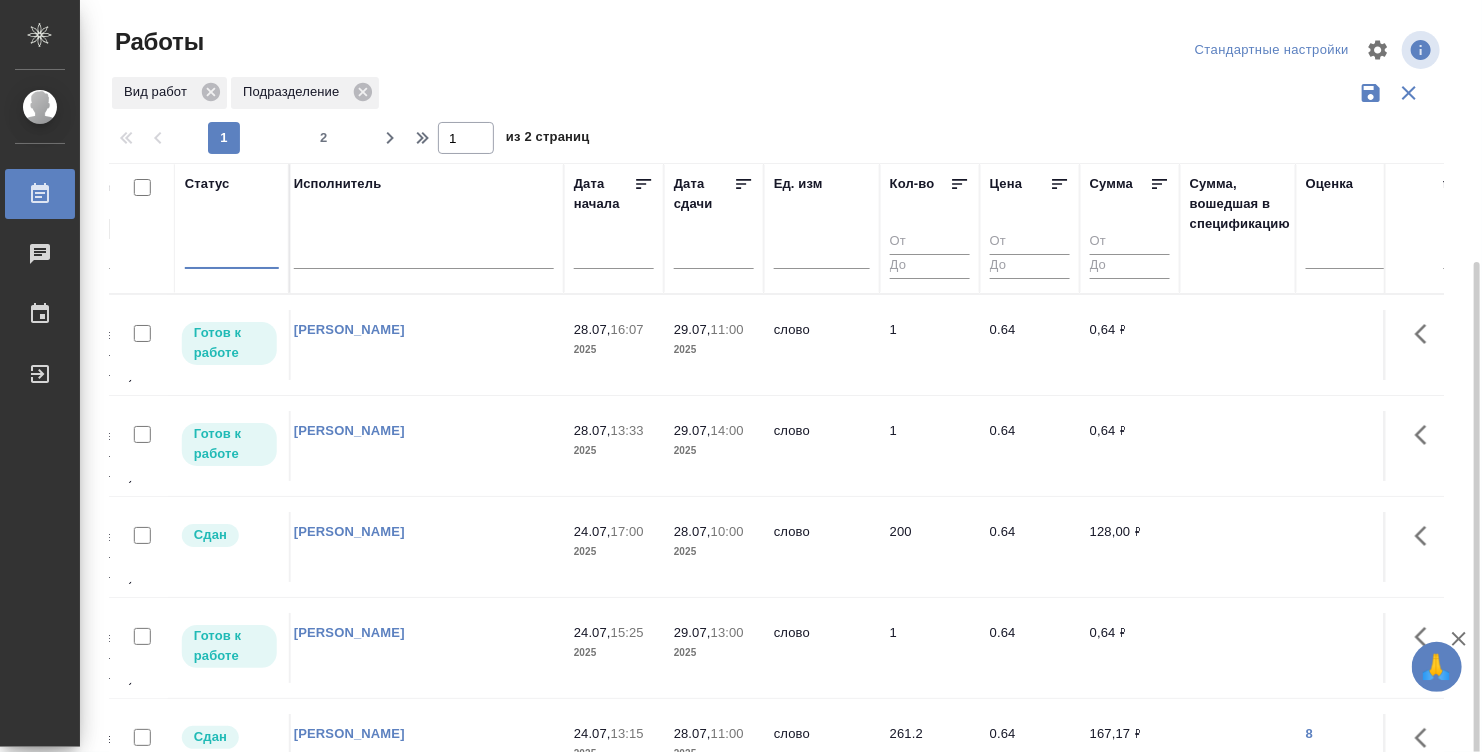scroll, scrollTop: 142, scrollLeft: 0, axis: vertical 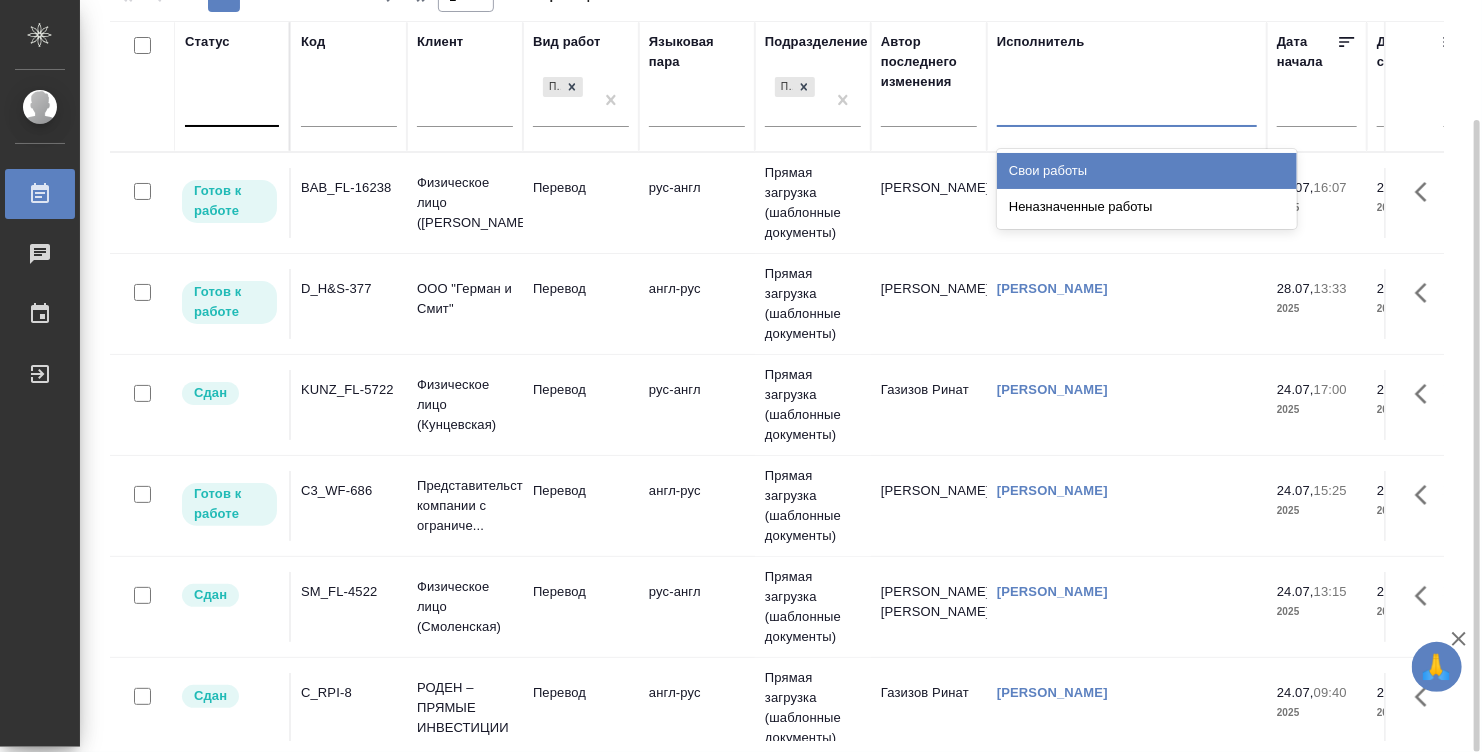 click at bounding box center [1127, 107] 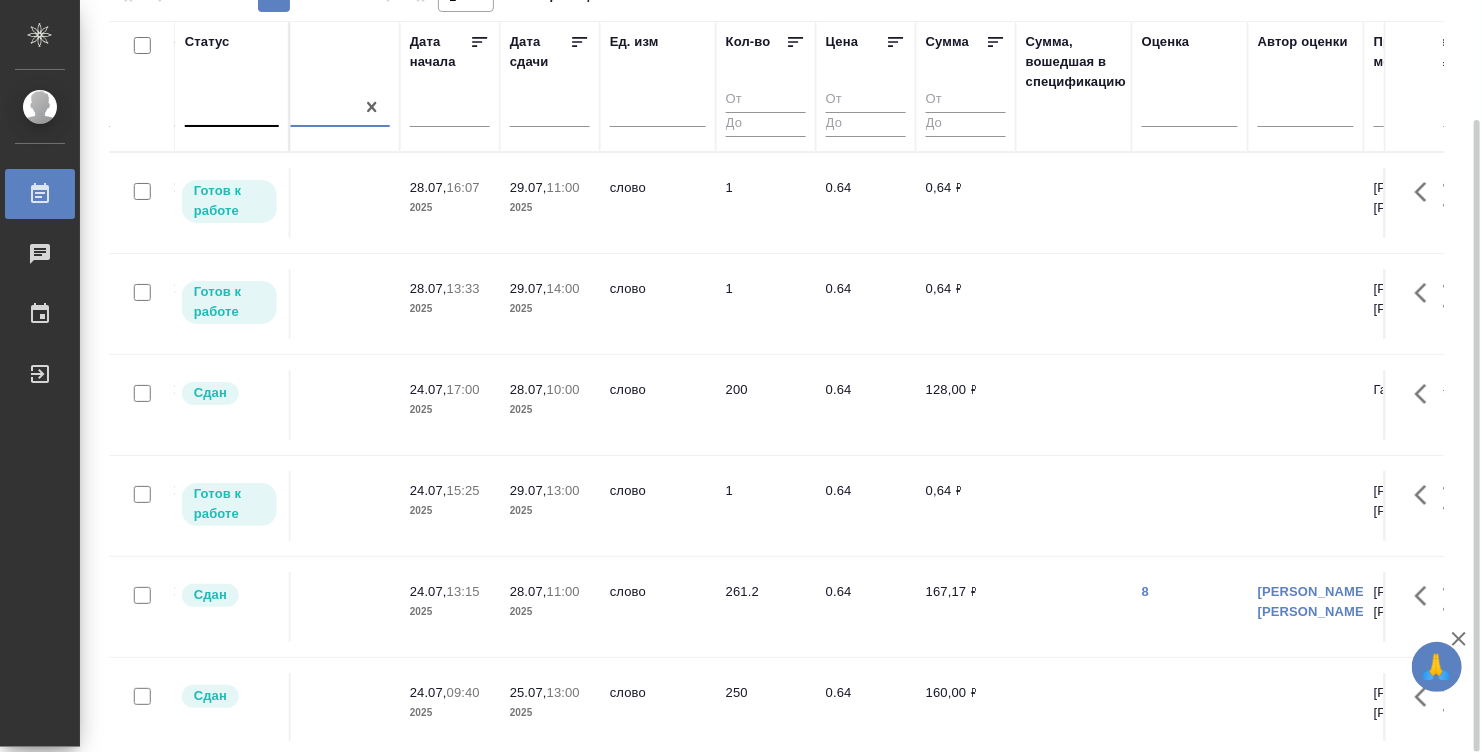 scroll, scrollTop: 0, scrollLeft: 887, axis: horizontal 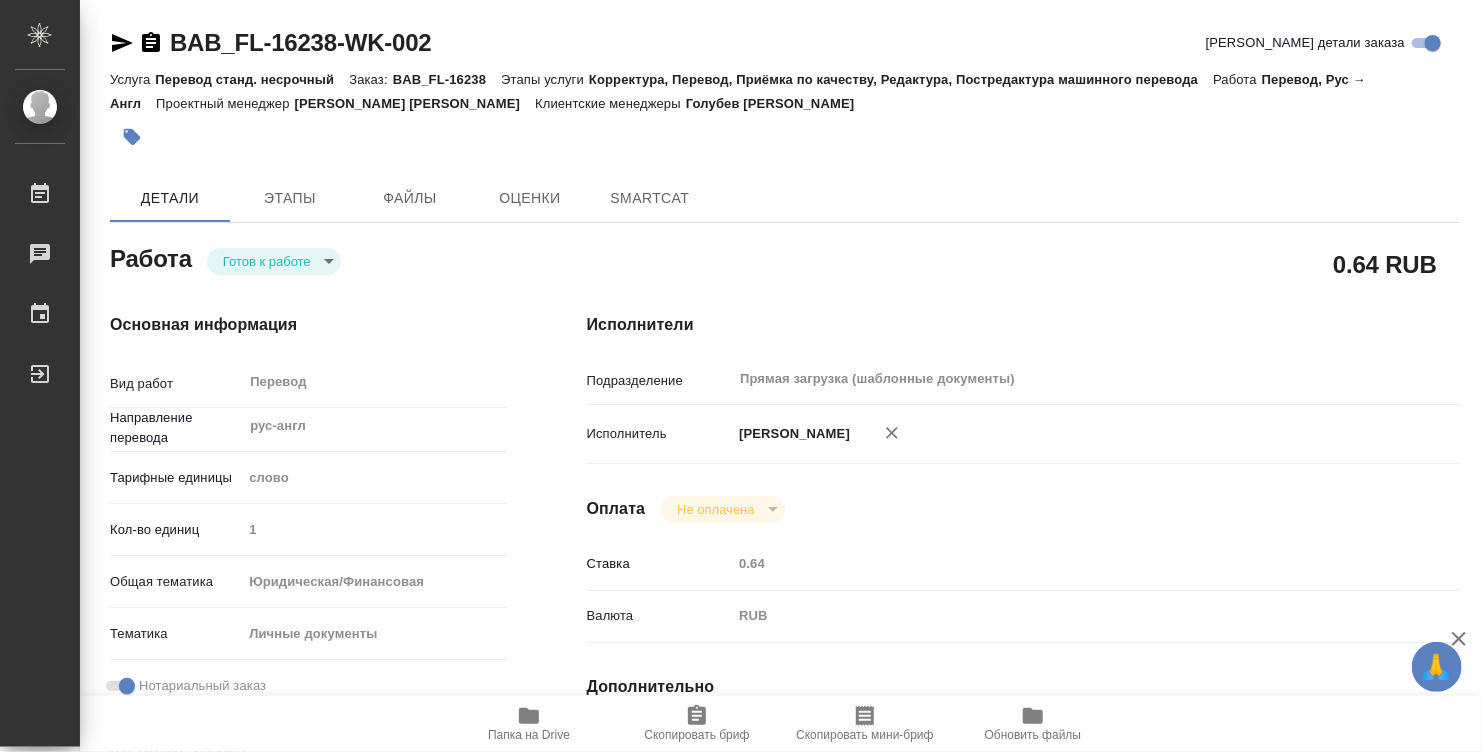type on "x" 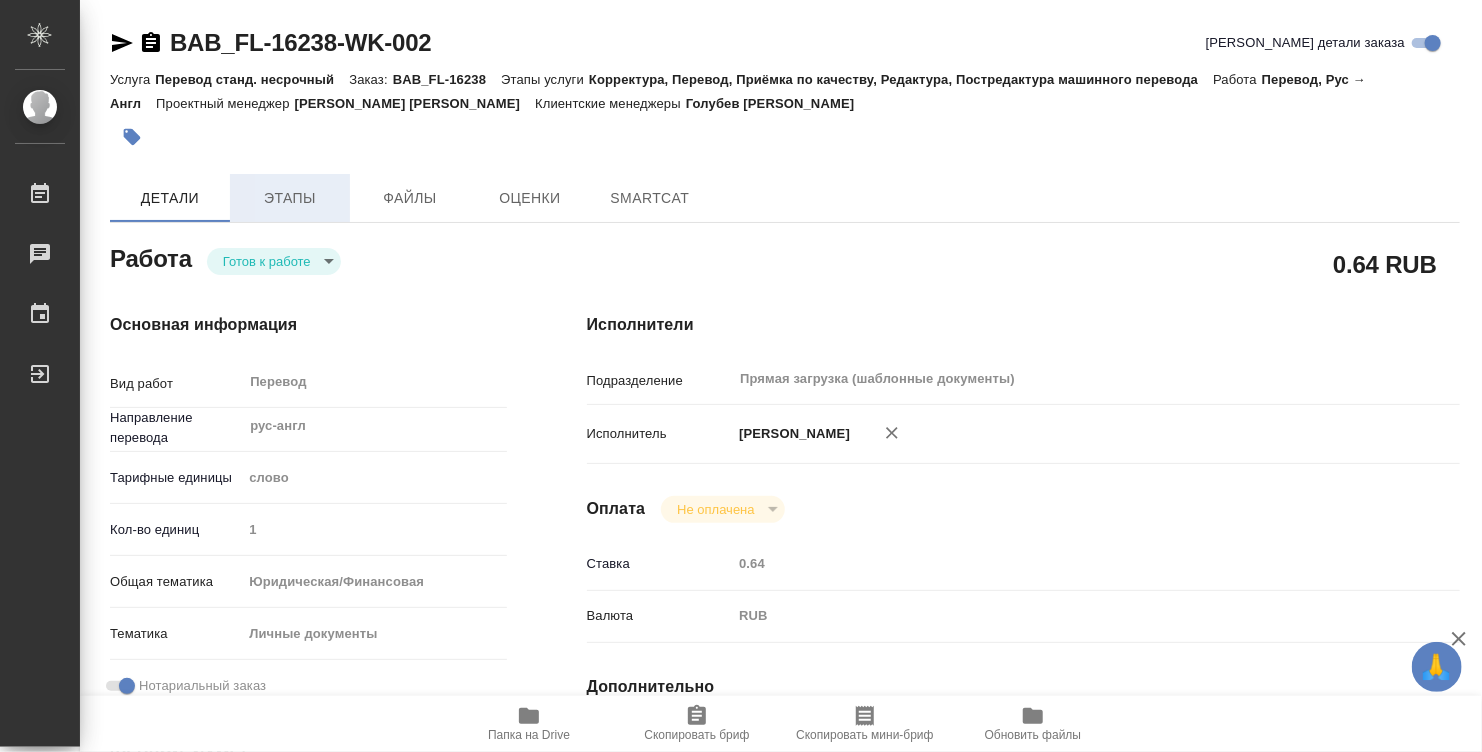 type on "x" 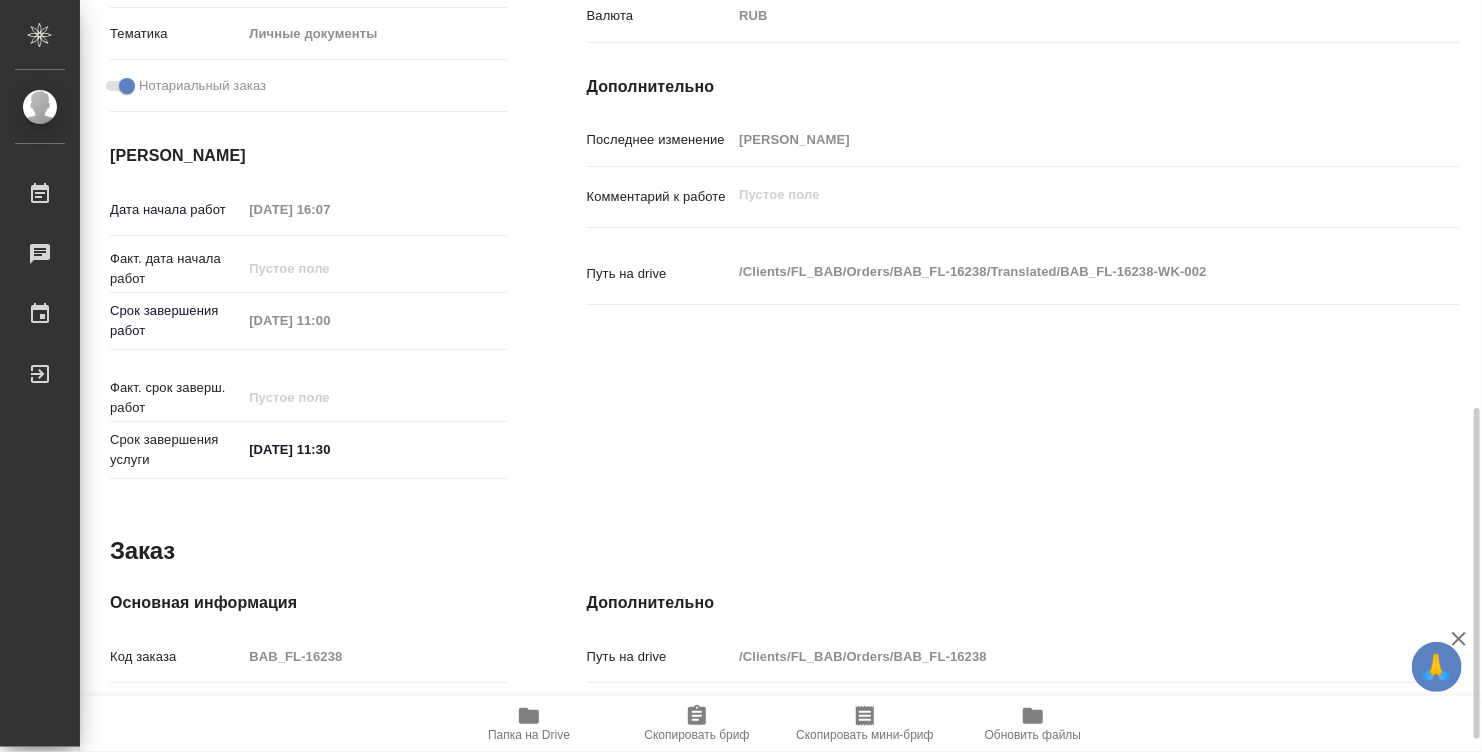 scroll, scrollTop: 900, scrollLeft: 0, axis: vertical 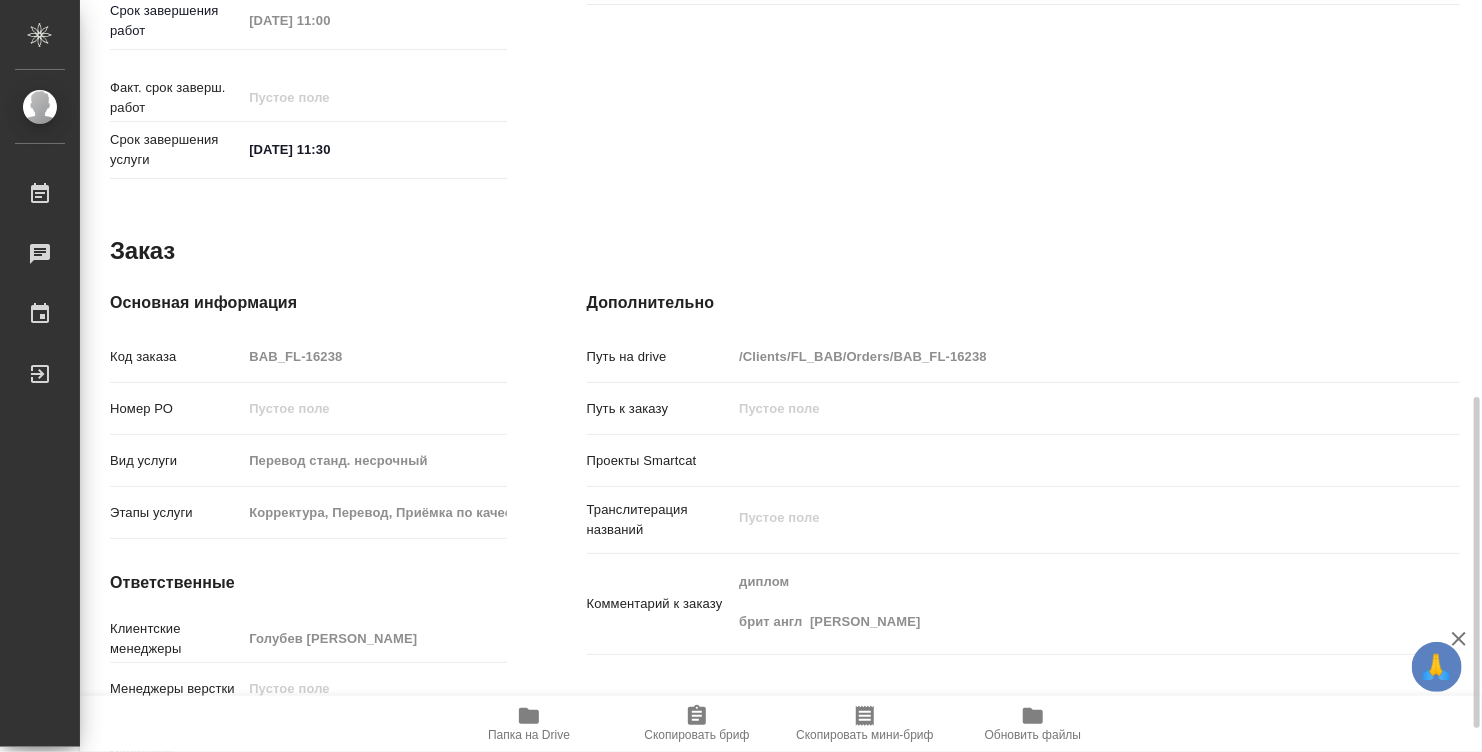 type on "x" 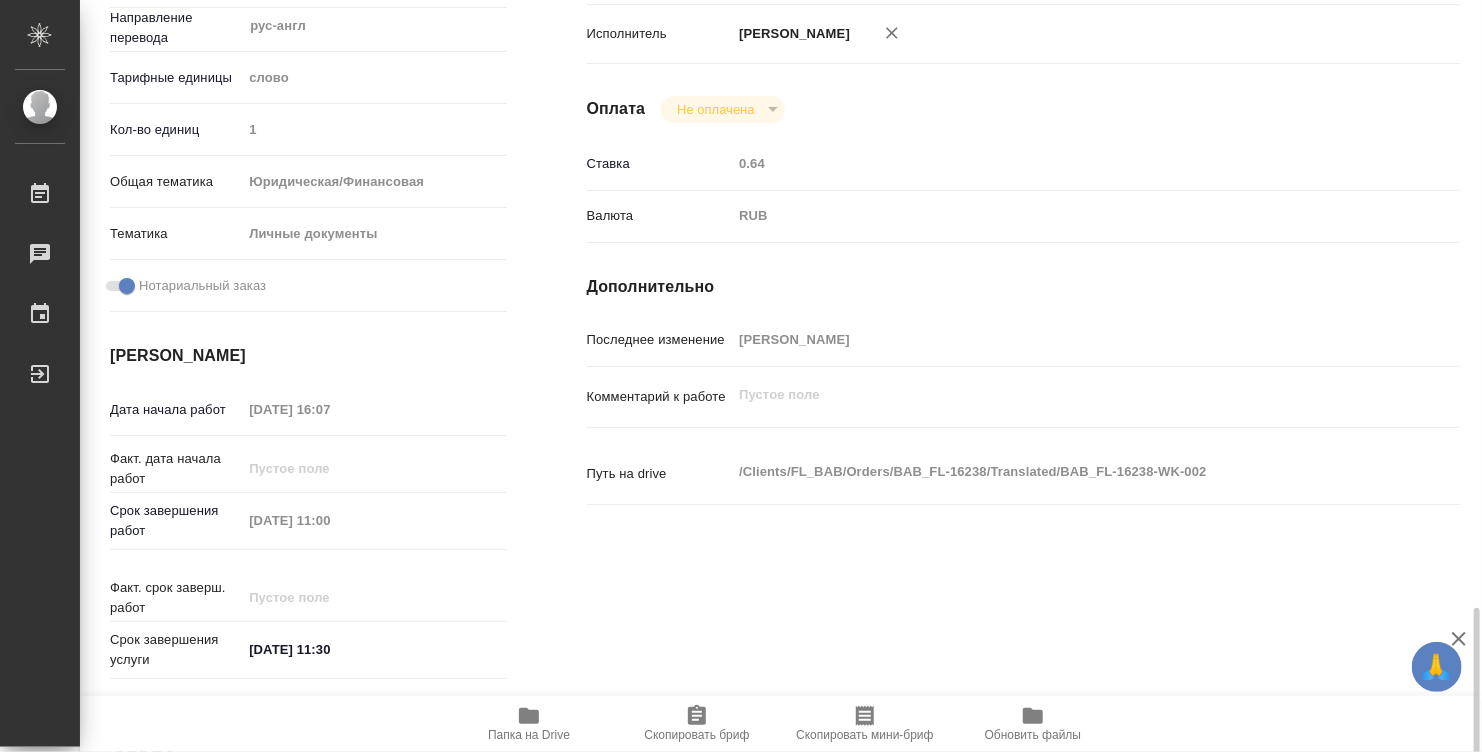scroll, scrollTop: 100, scrollLeft: 0, axis: vertical 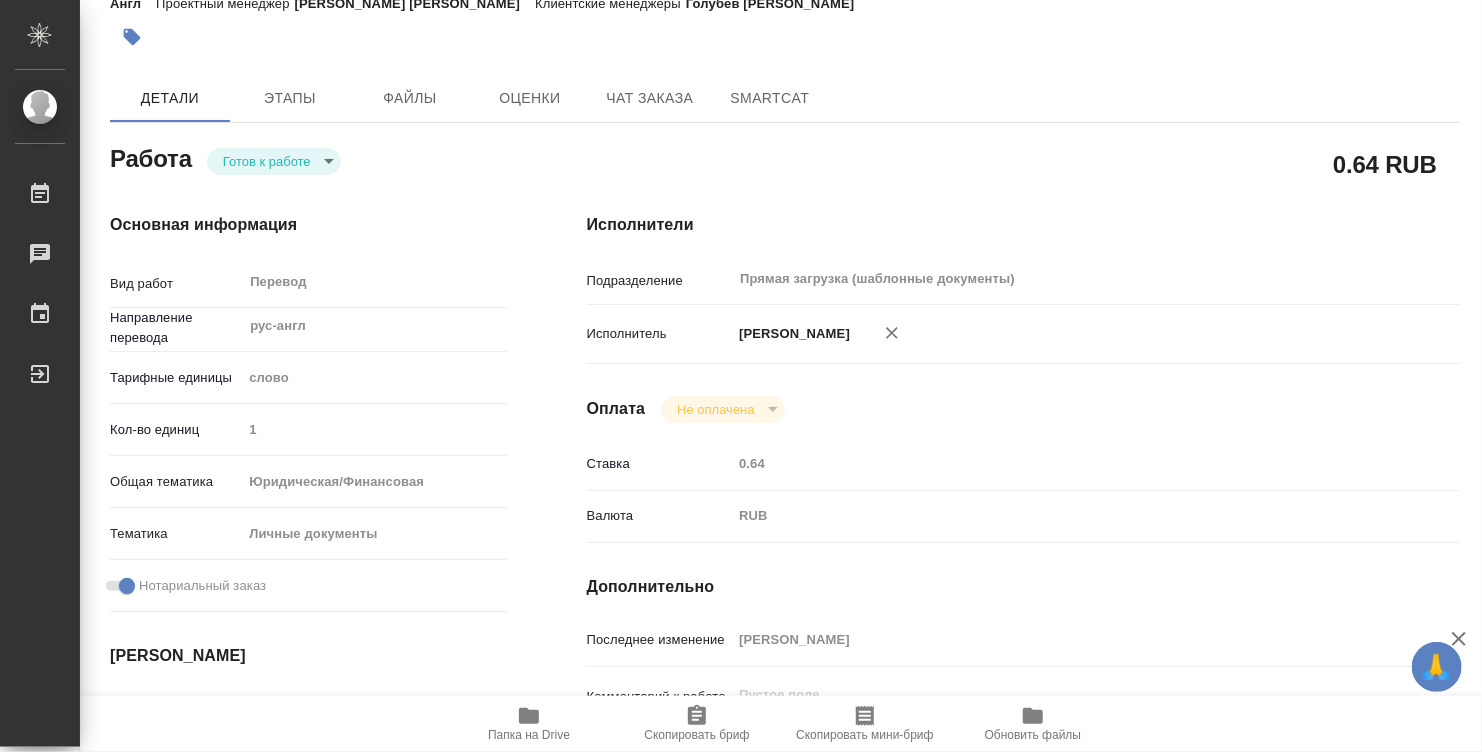 type on "x" 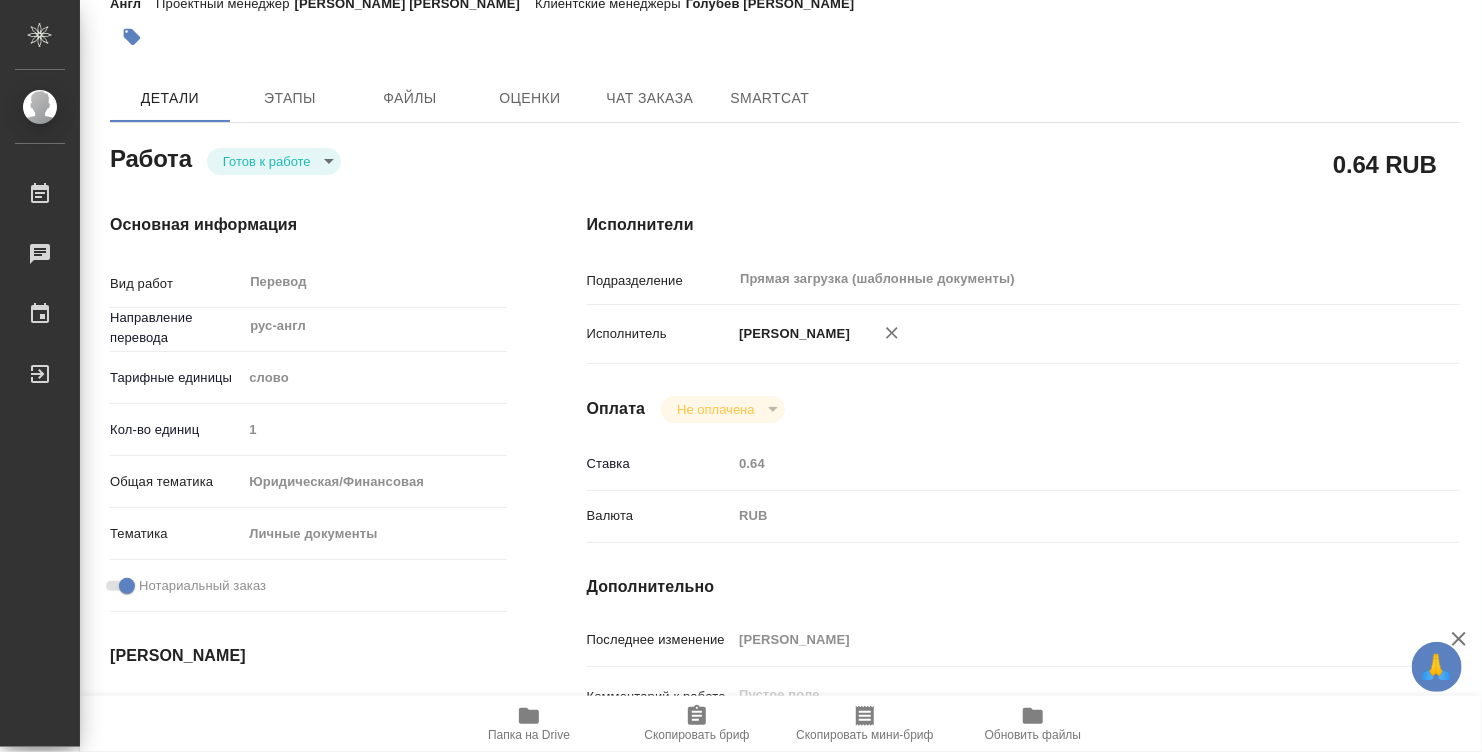 type on "x" 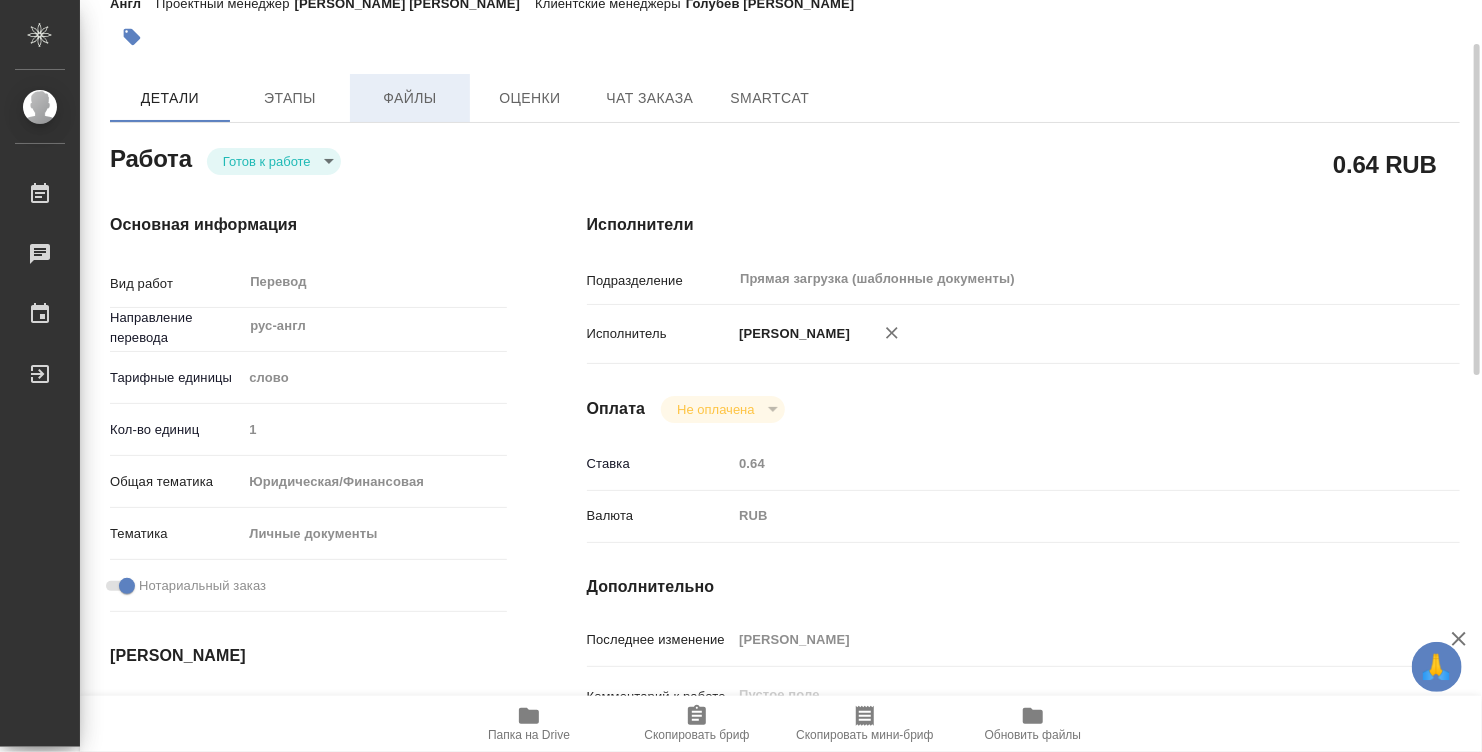 scroll, scrollTop: 0, scrollLeft: 0, axis: both 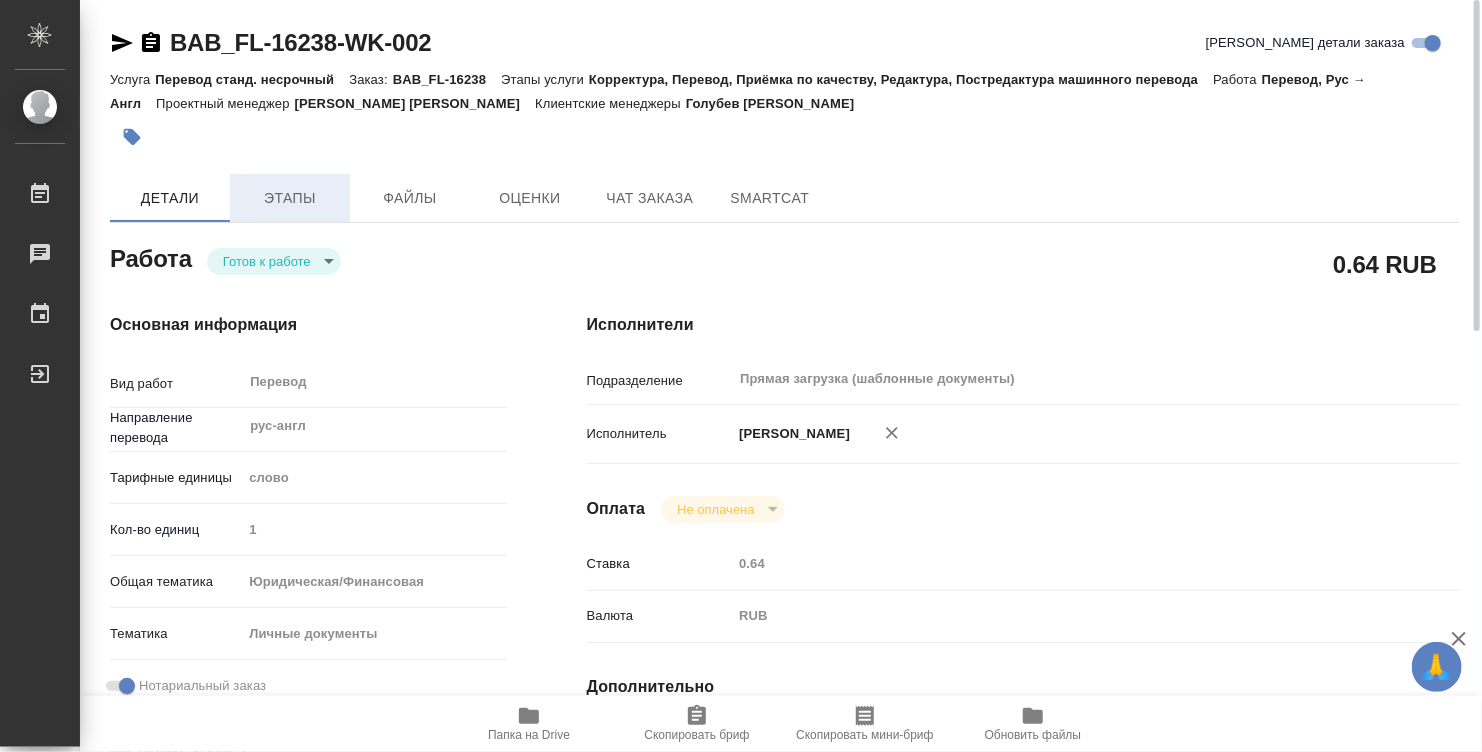 click on "Этапы" at bounding box center [290, 198] 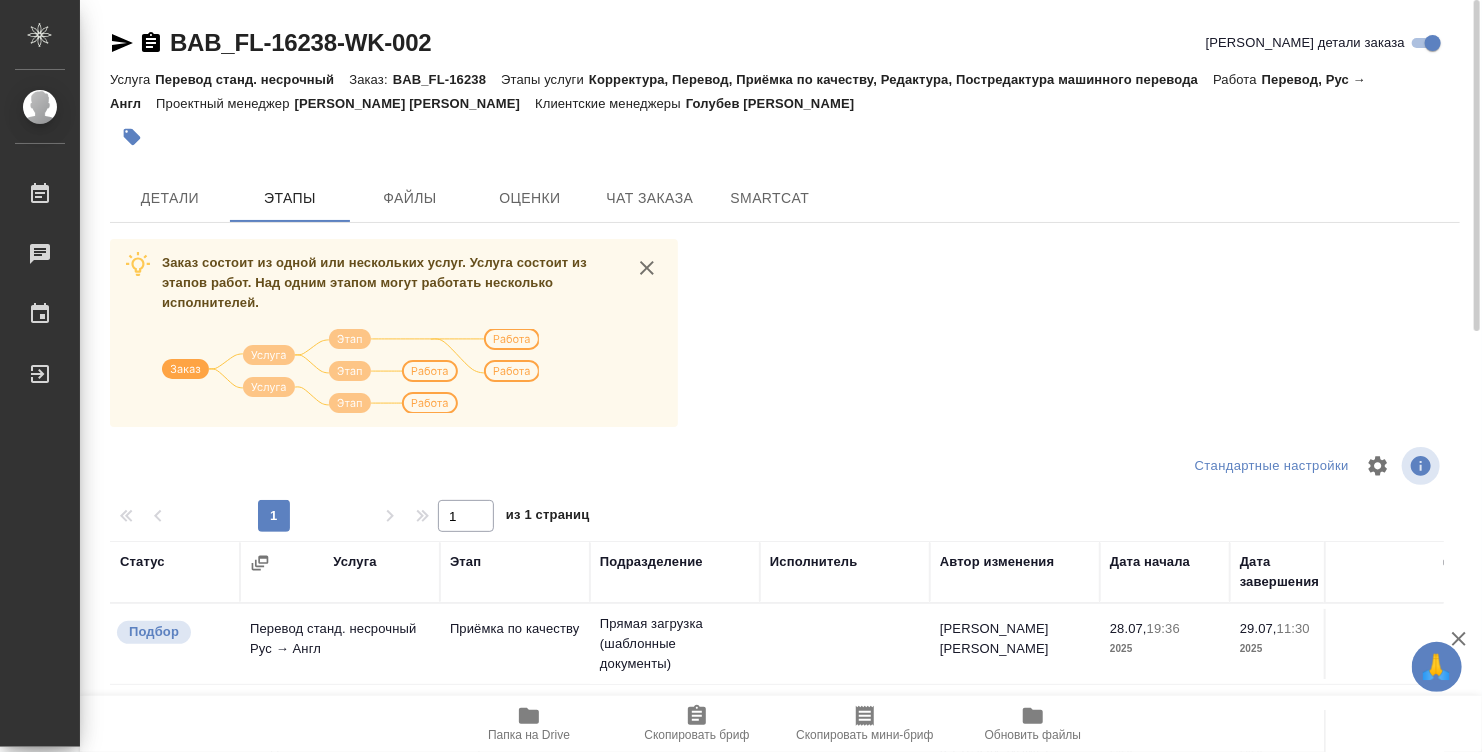 scroll, scrollTop: 290, scrollLeft: 0, axis: vertical 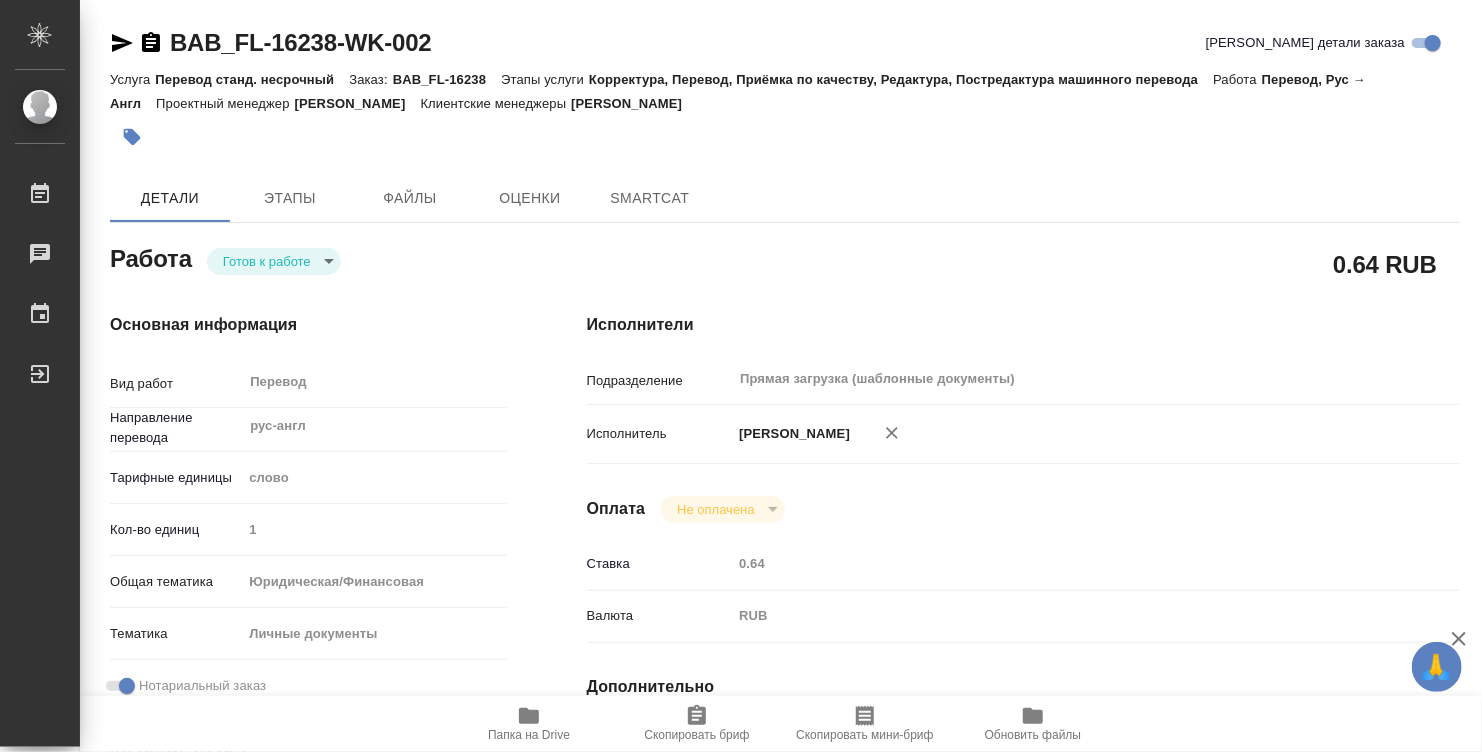 type on "x" 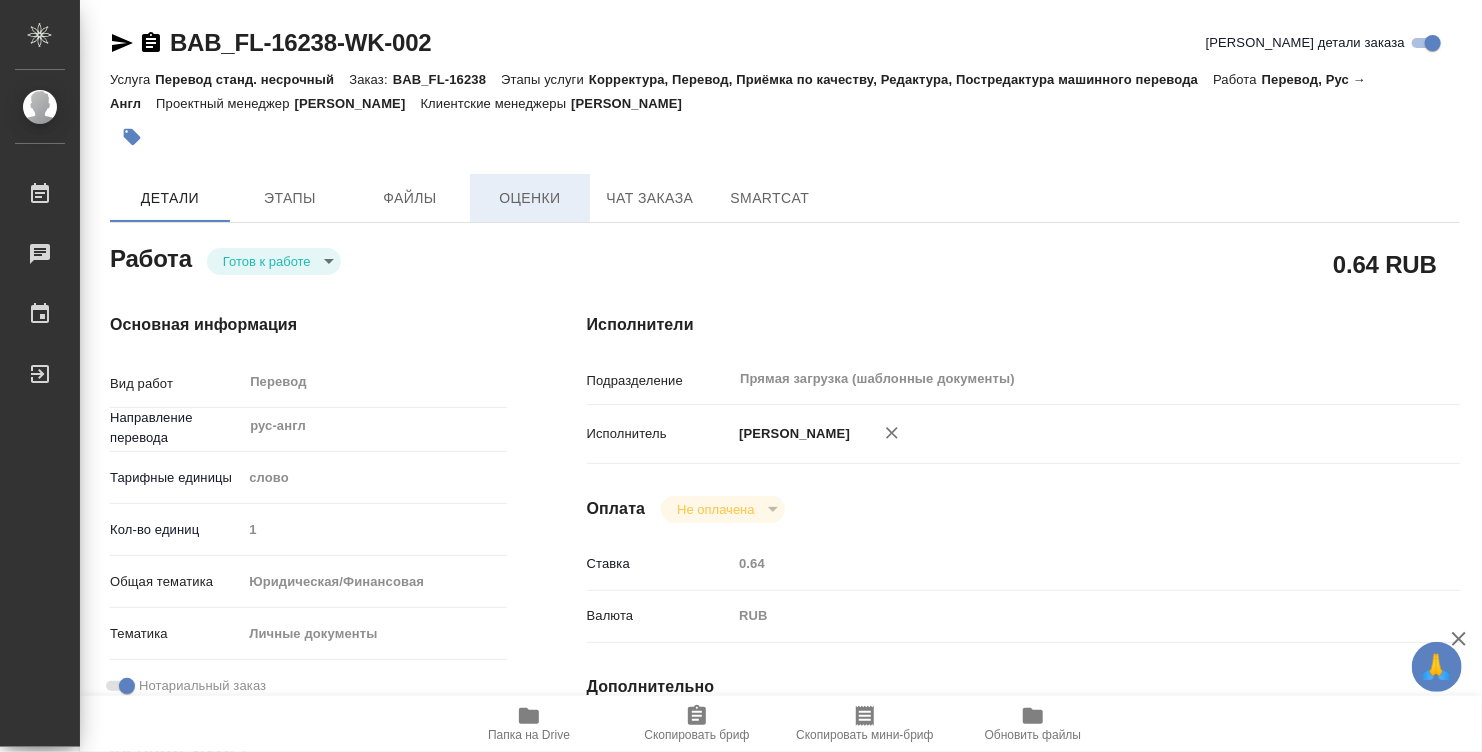 type on "x" 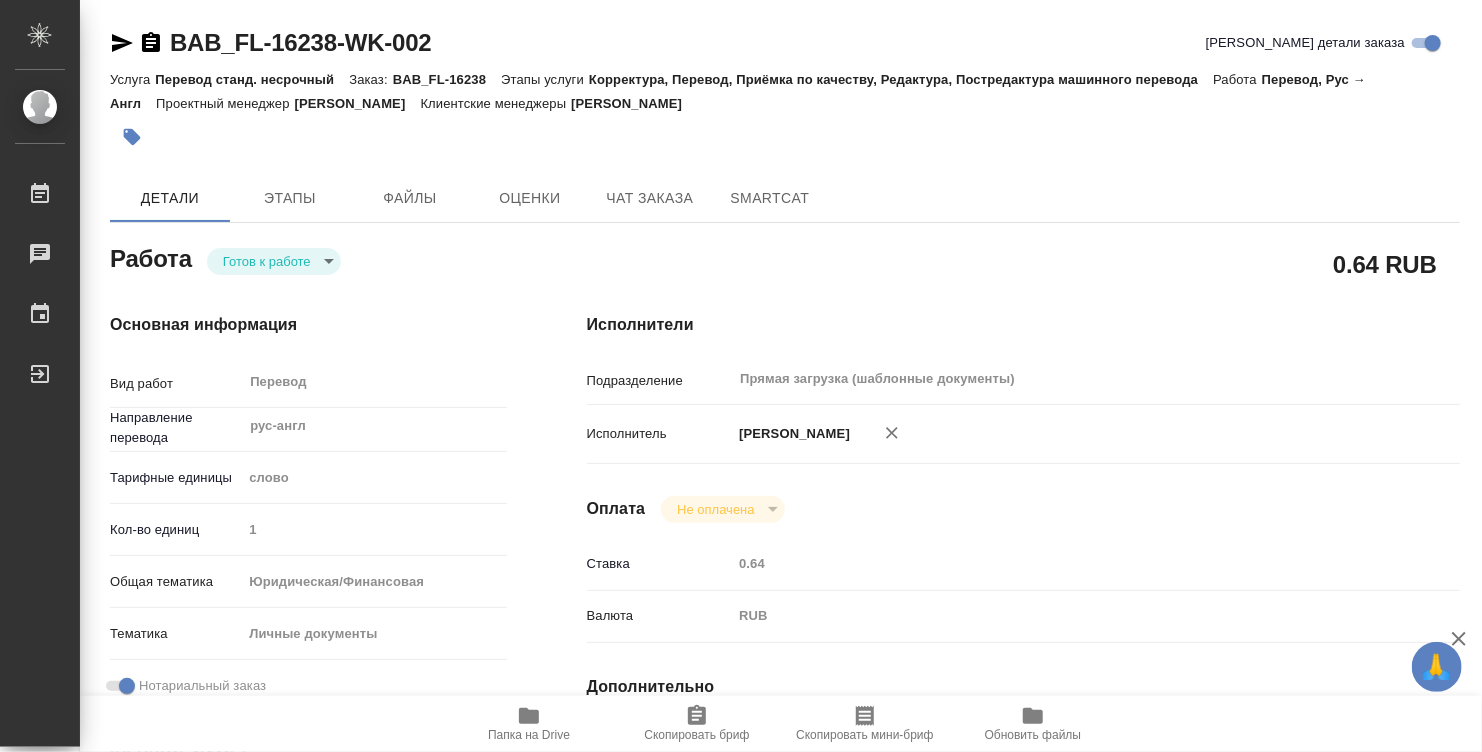 type on "x" 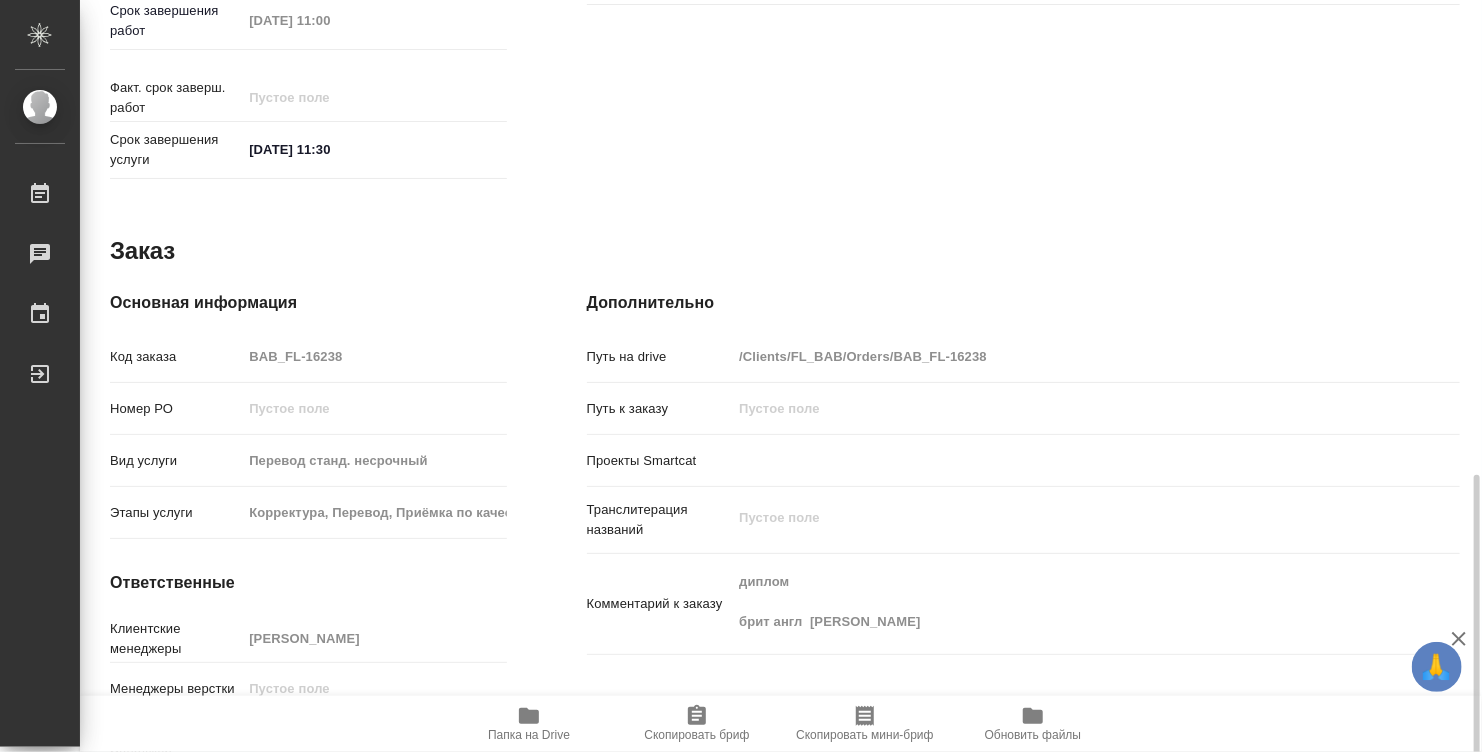 type on "x" 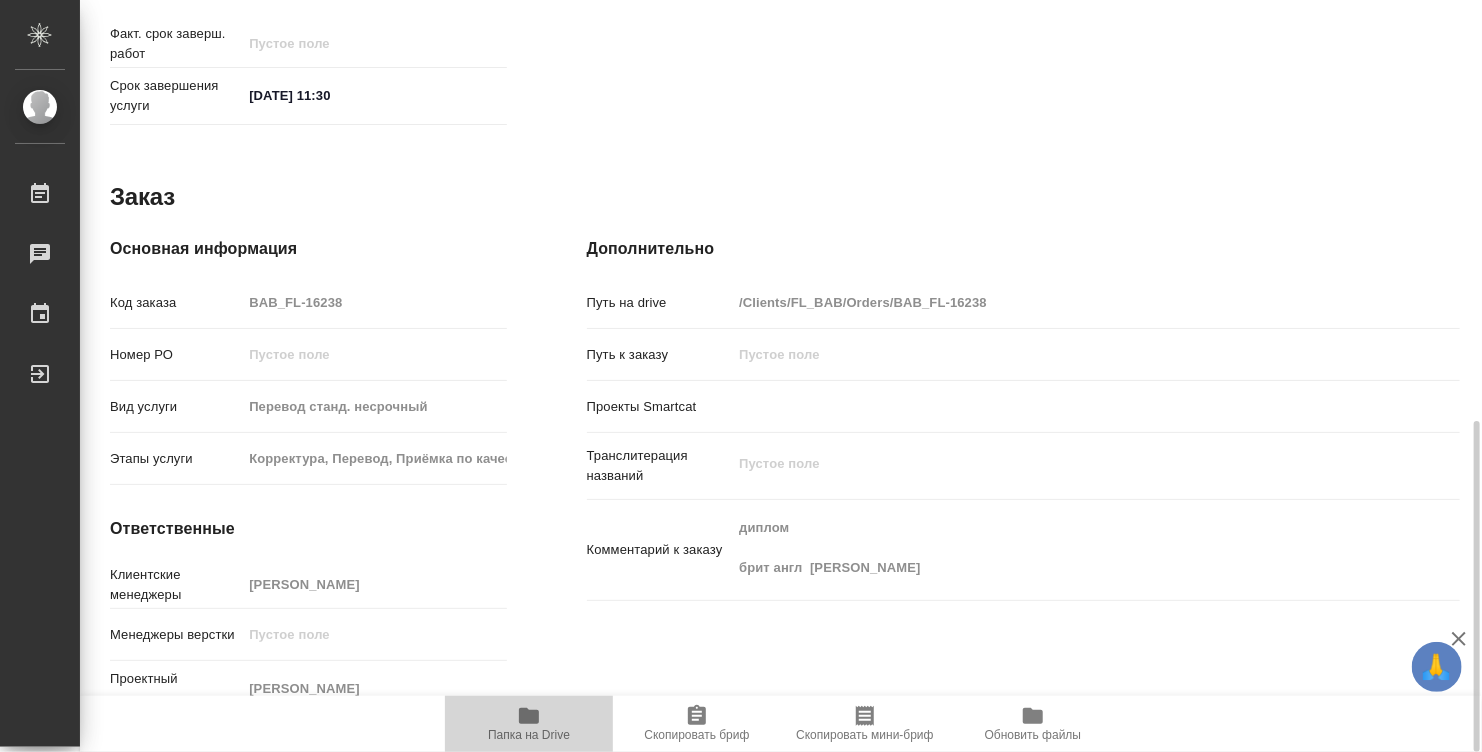 click on "Папка на Drive" at bounding box center [529, 723] 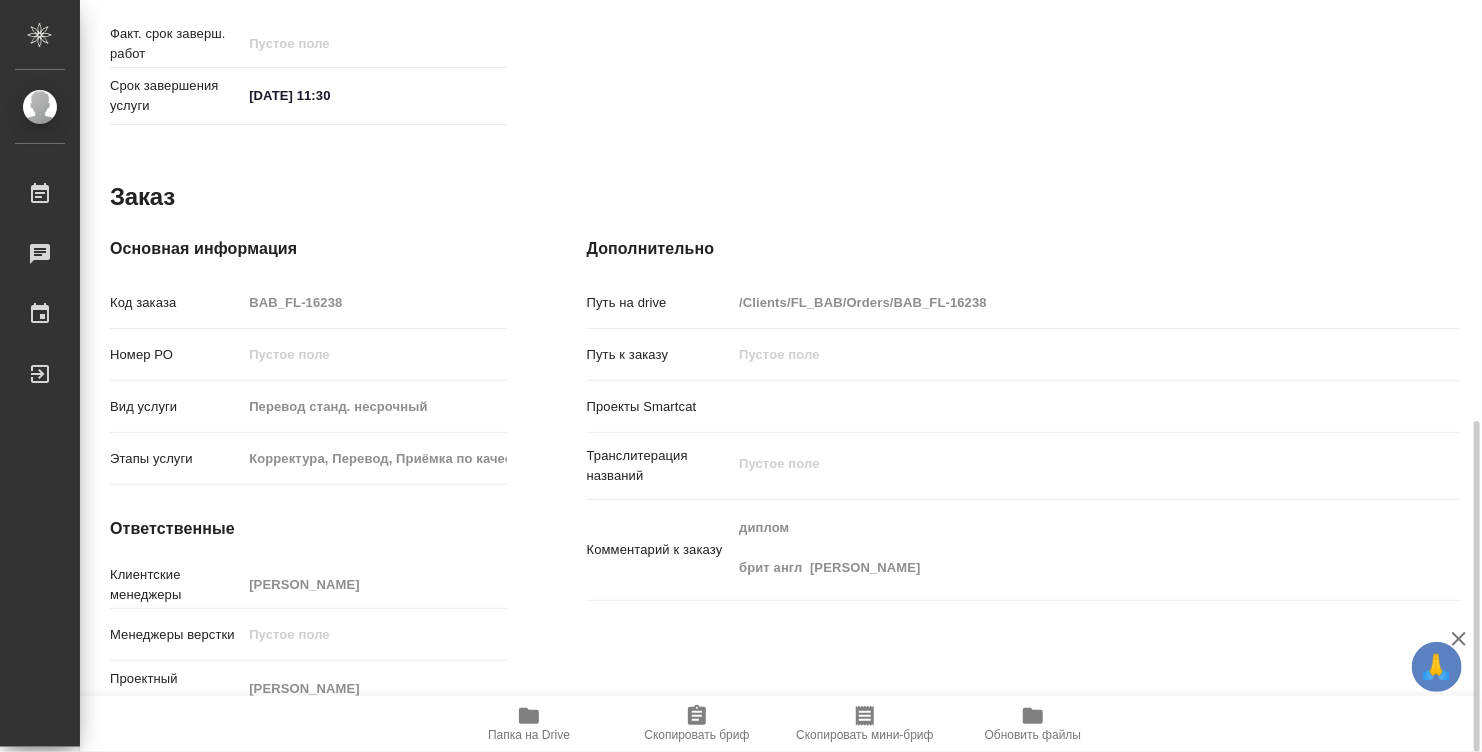 type on "x" 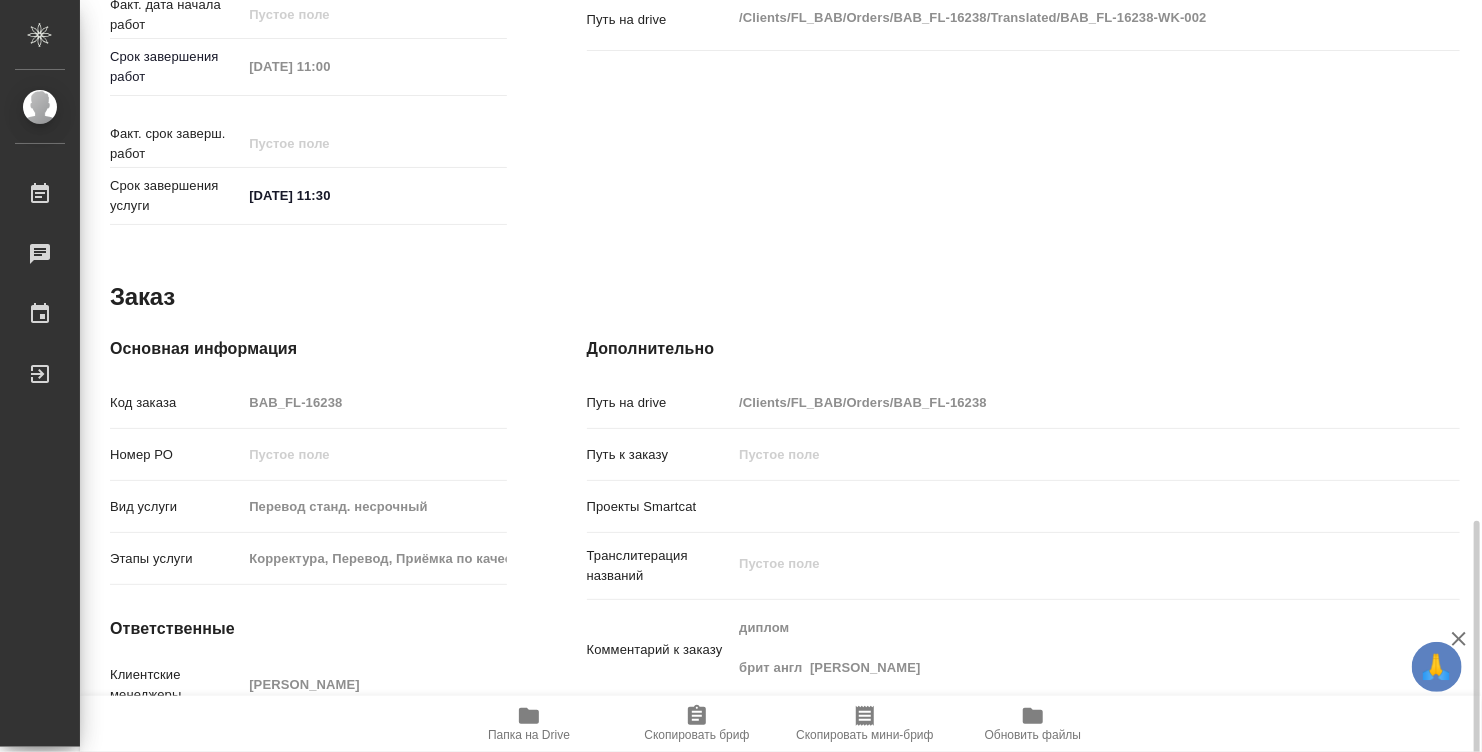 scroll, scrollTop: 954, scrollLeft: 0, axis: vertical 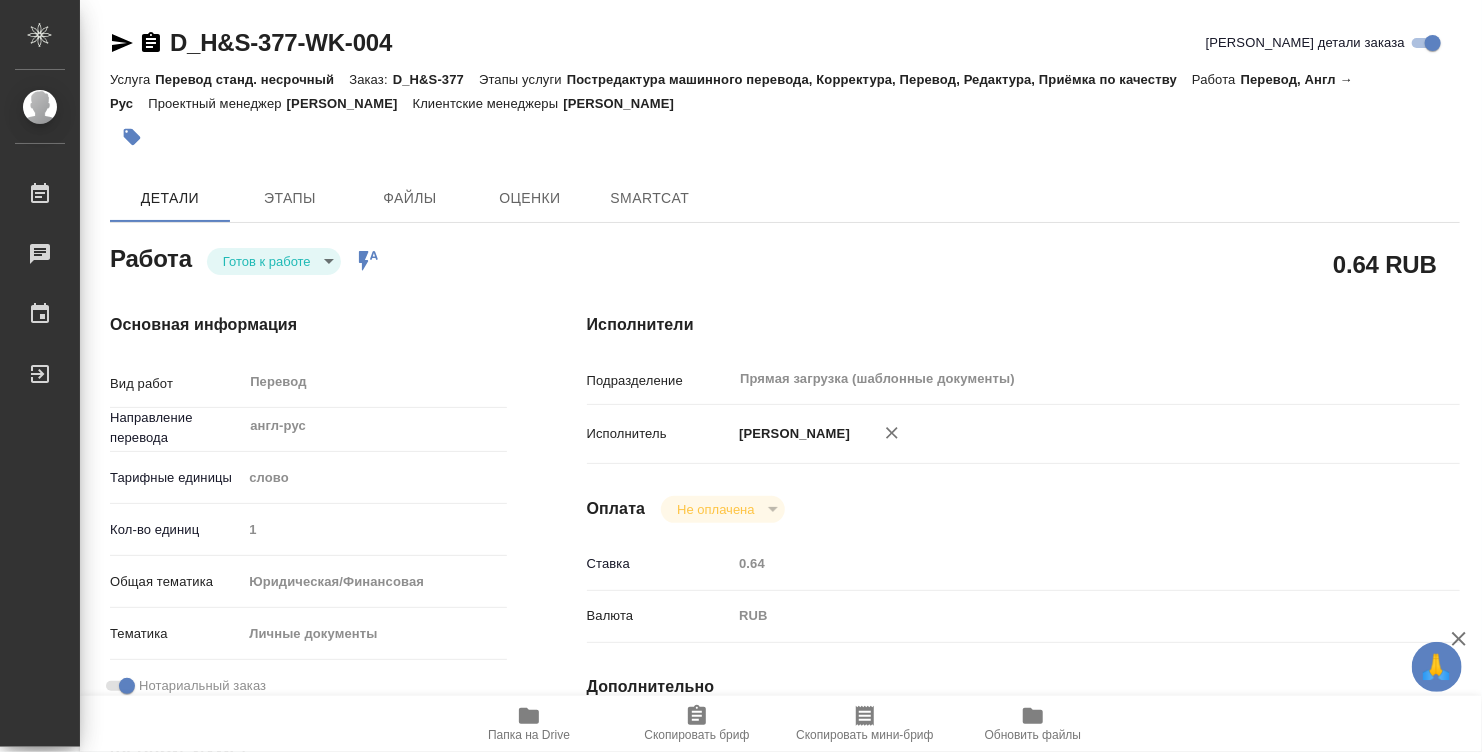 type on "x" 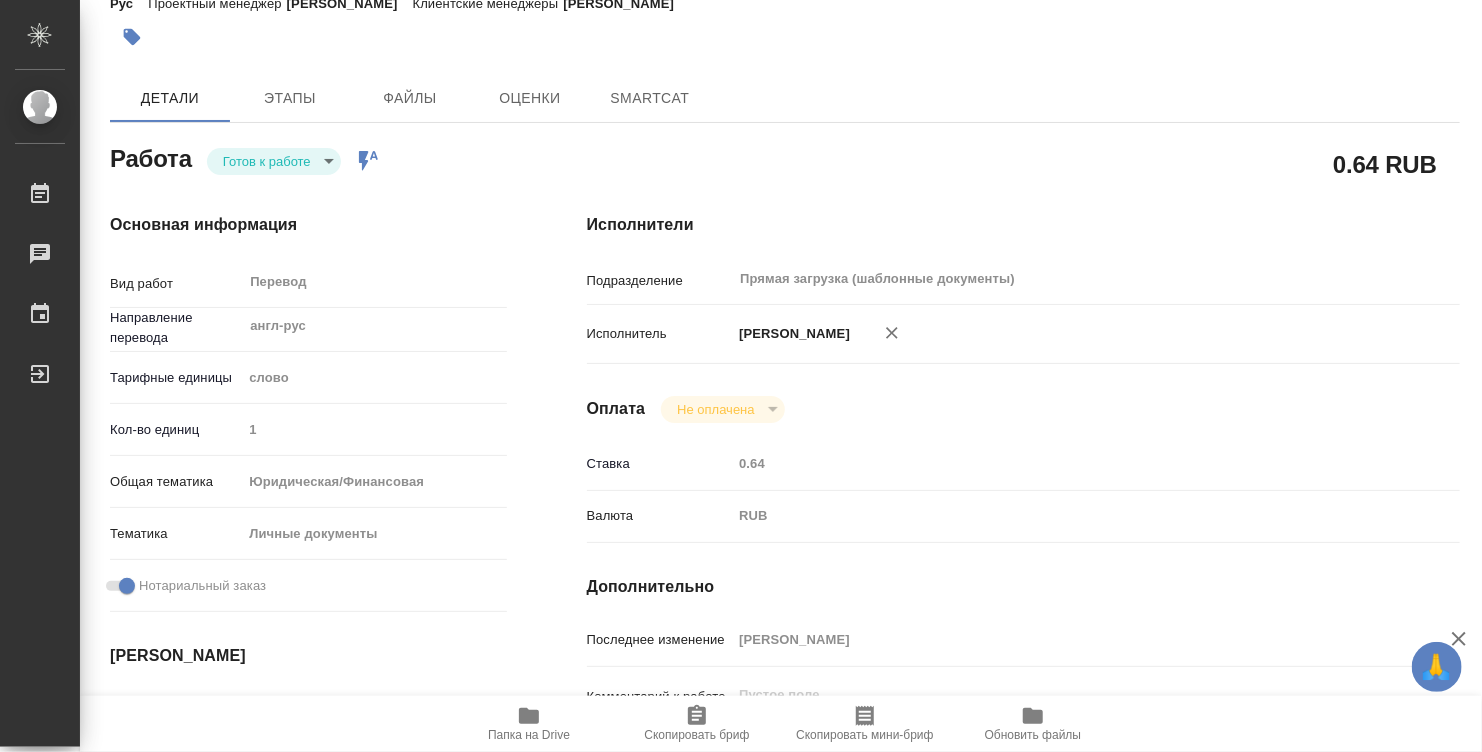 type on "x" 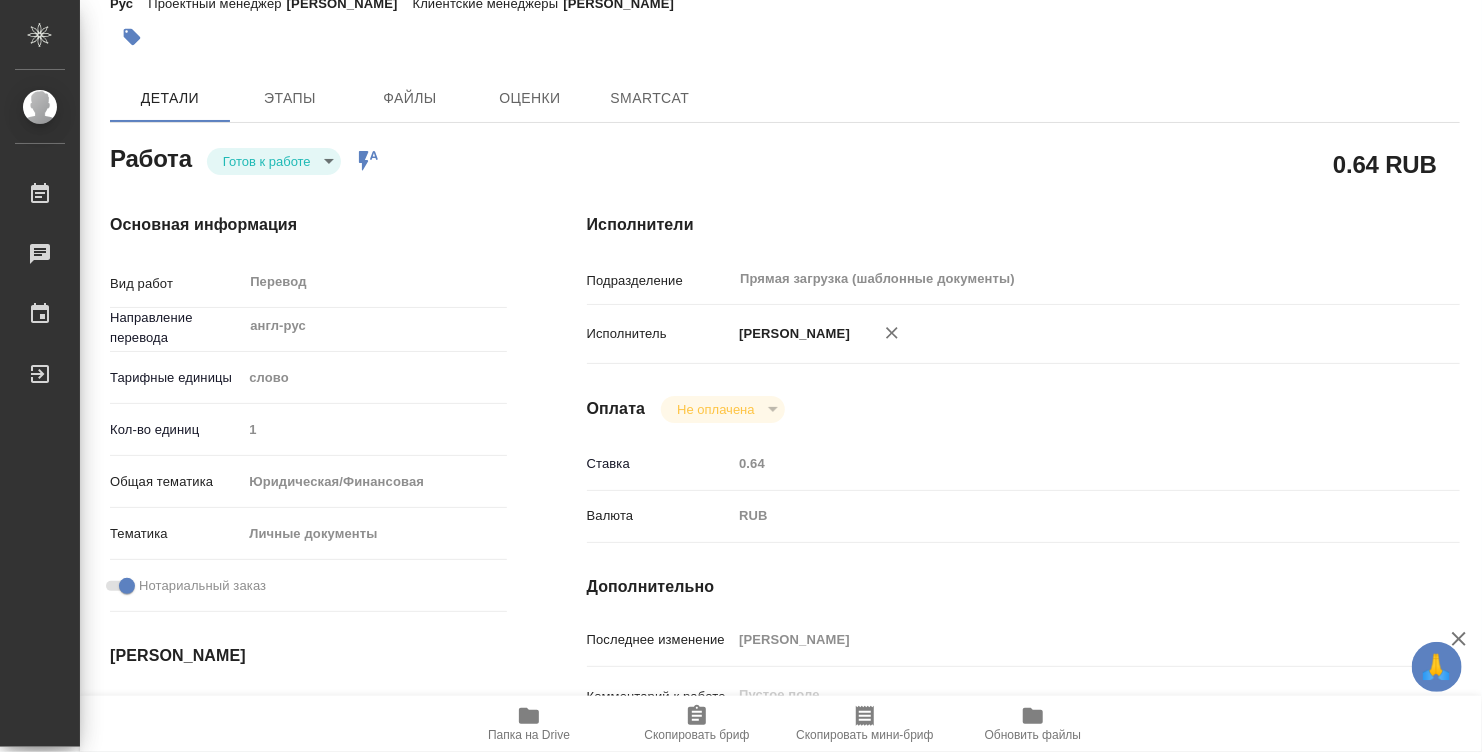 type on "x" 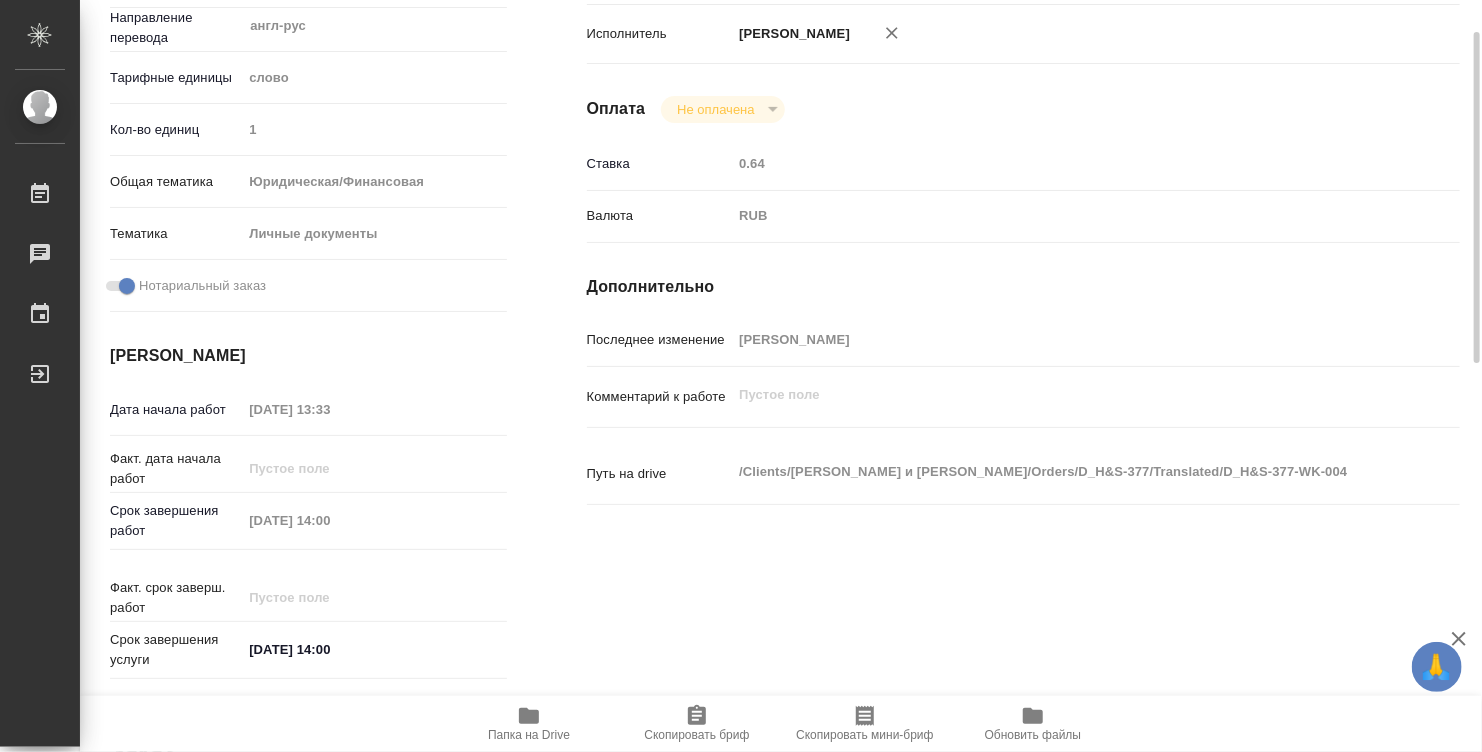 type on "x" 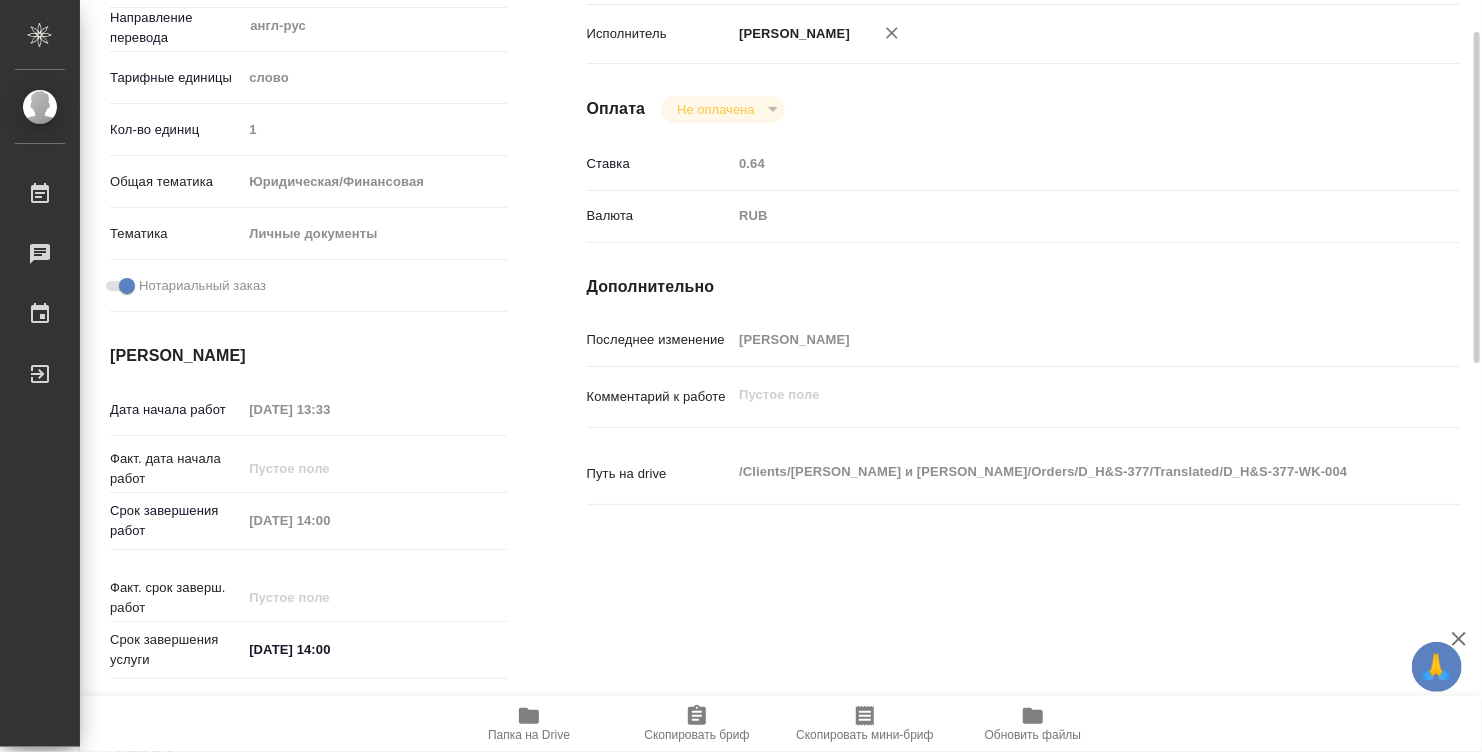 type on "x" 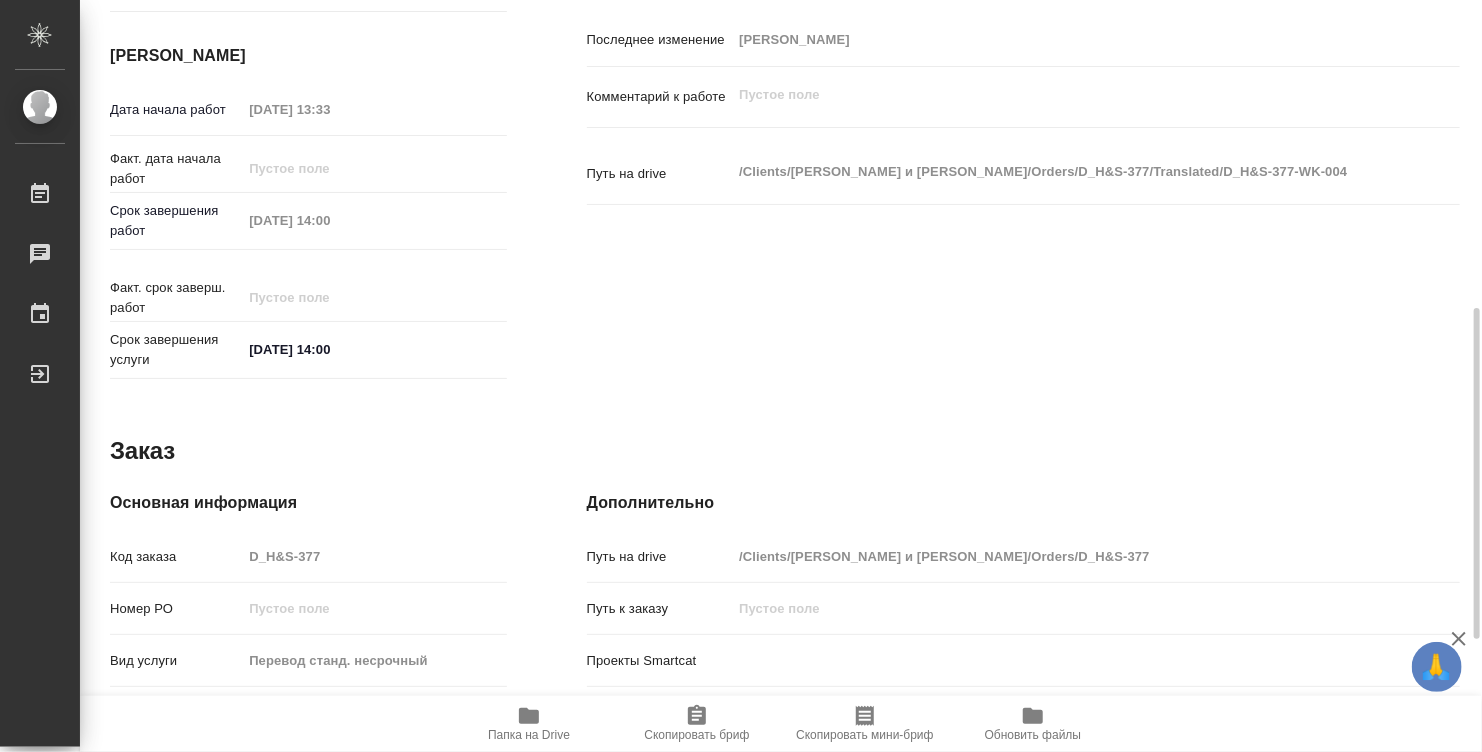 scroll, scrollTop: 900, scrollLeft: 0, axis: vertical 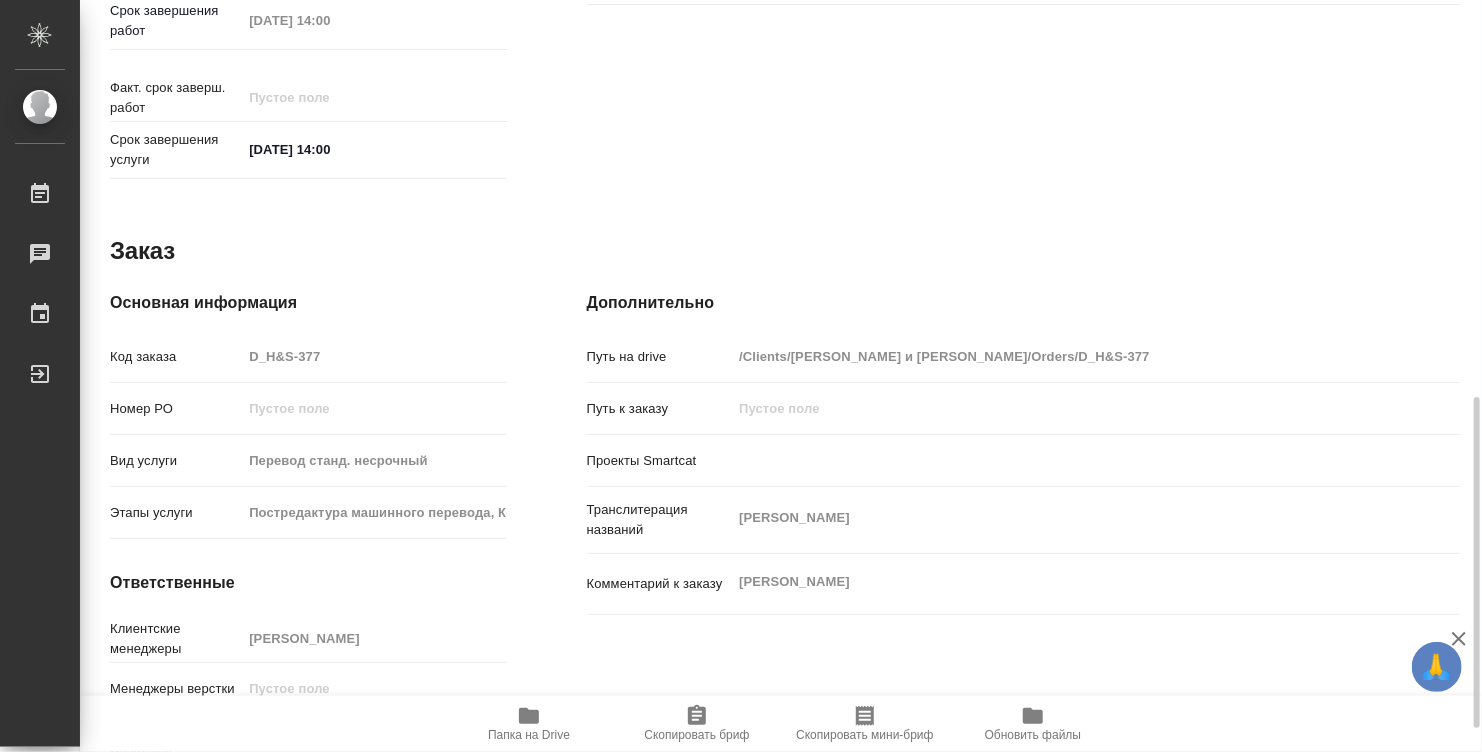 type on "x" 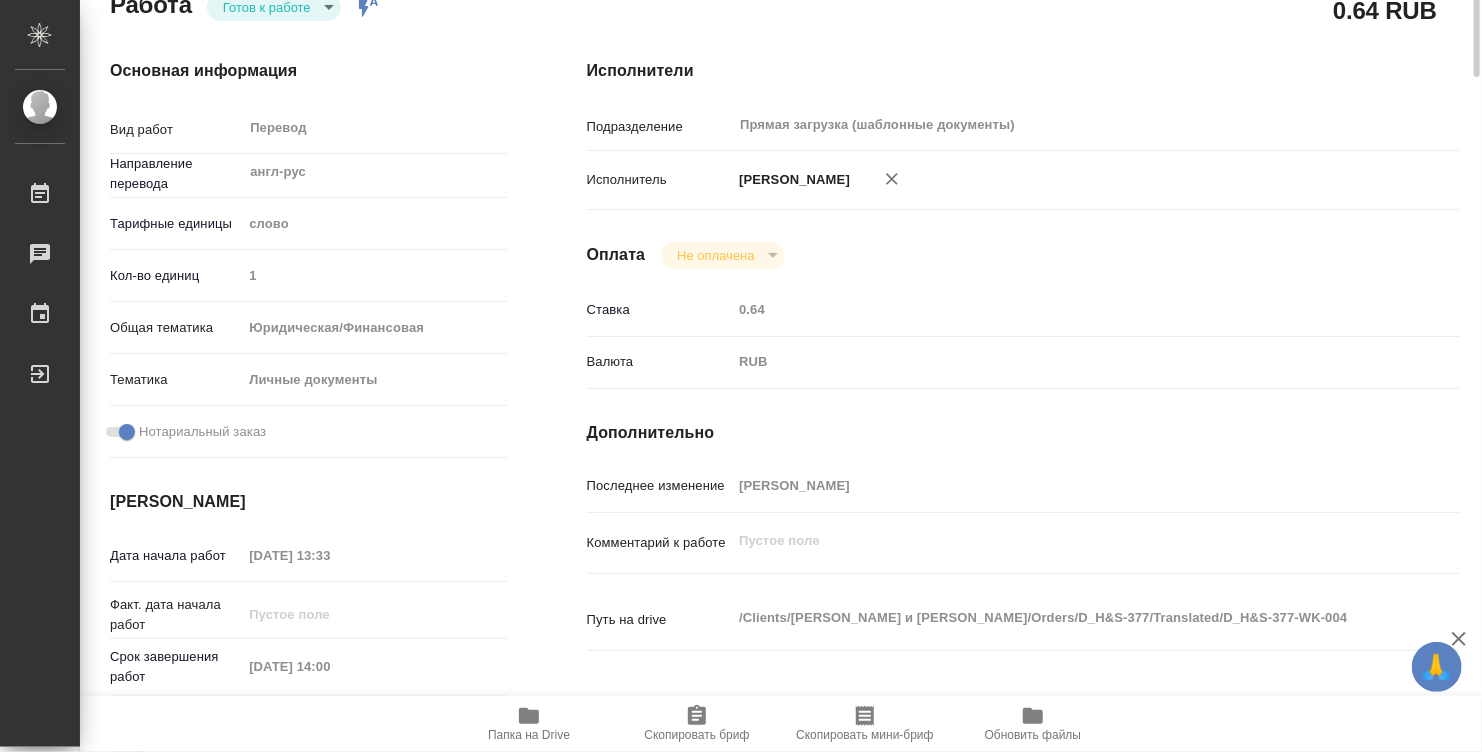 scroll, scrollTop: 0, scrollLeft: 0, axis: both 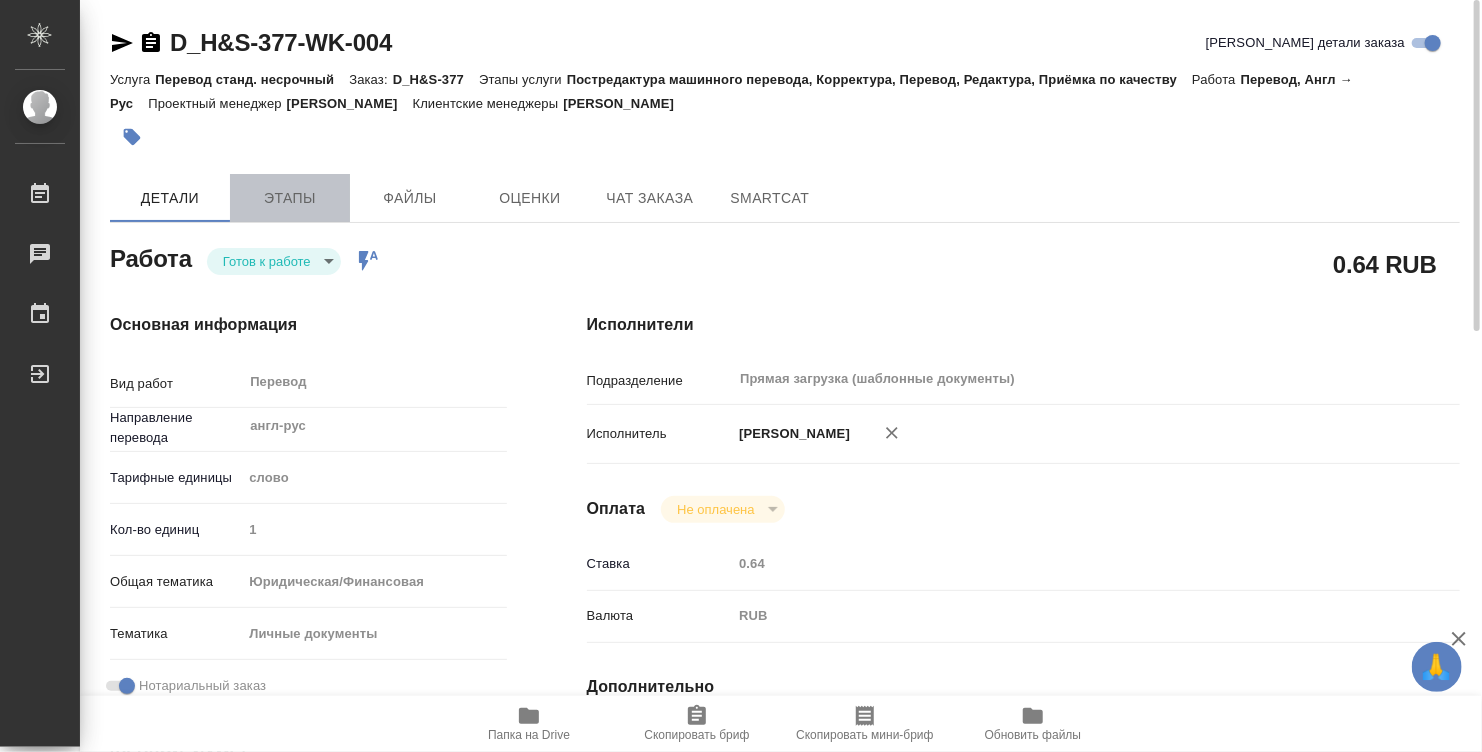 click on "Этапы" at bounding box center (290, 198) 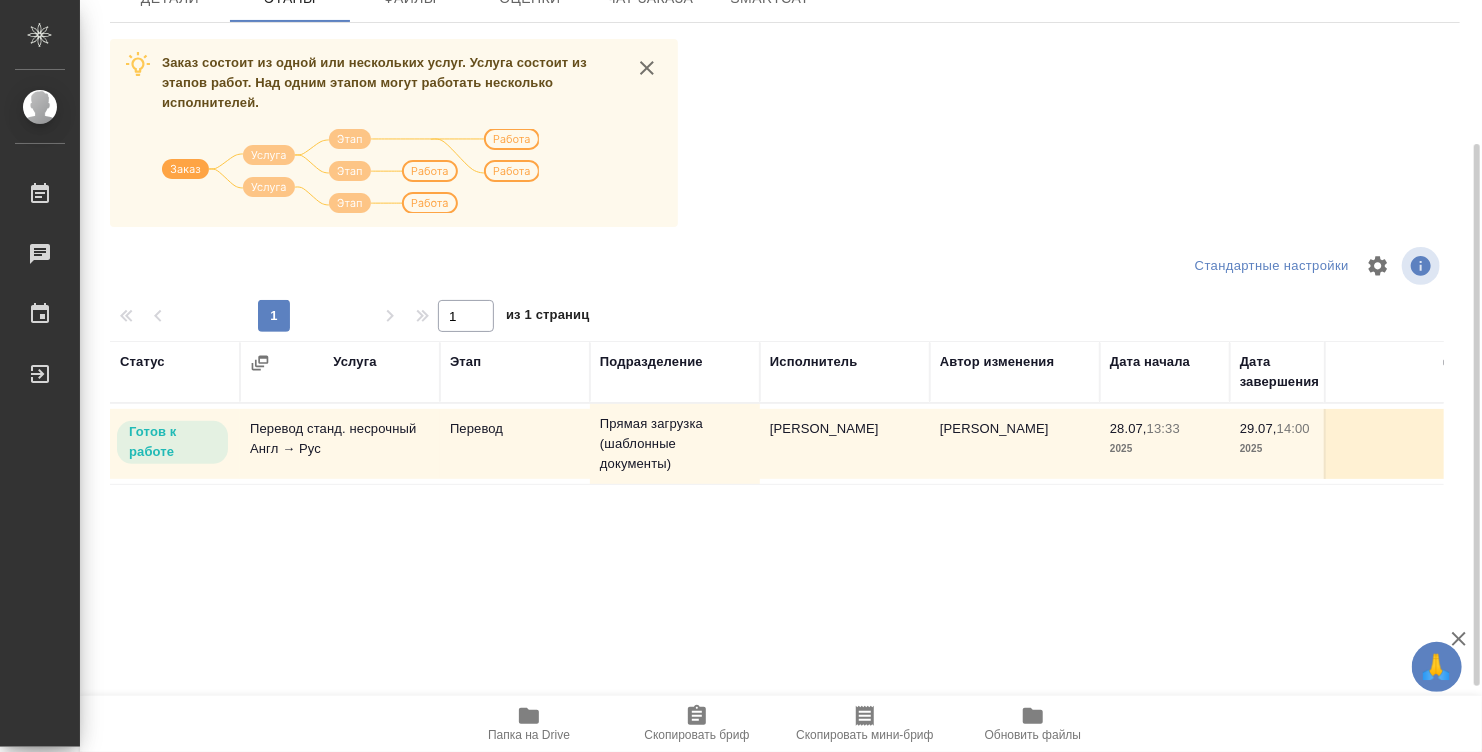 scroll, scrollTop: 0, scrollLeft: 0, axis: both 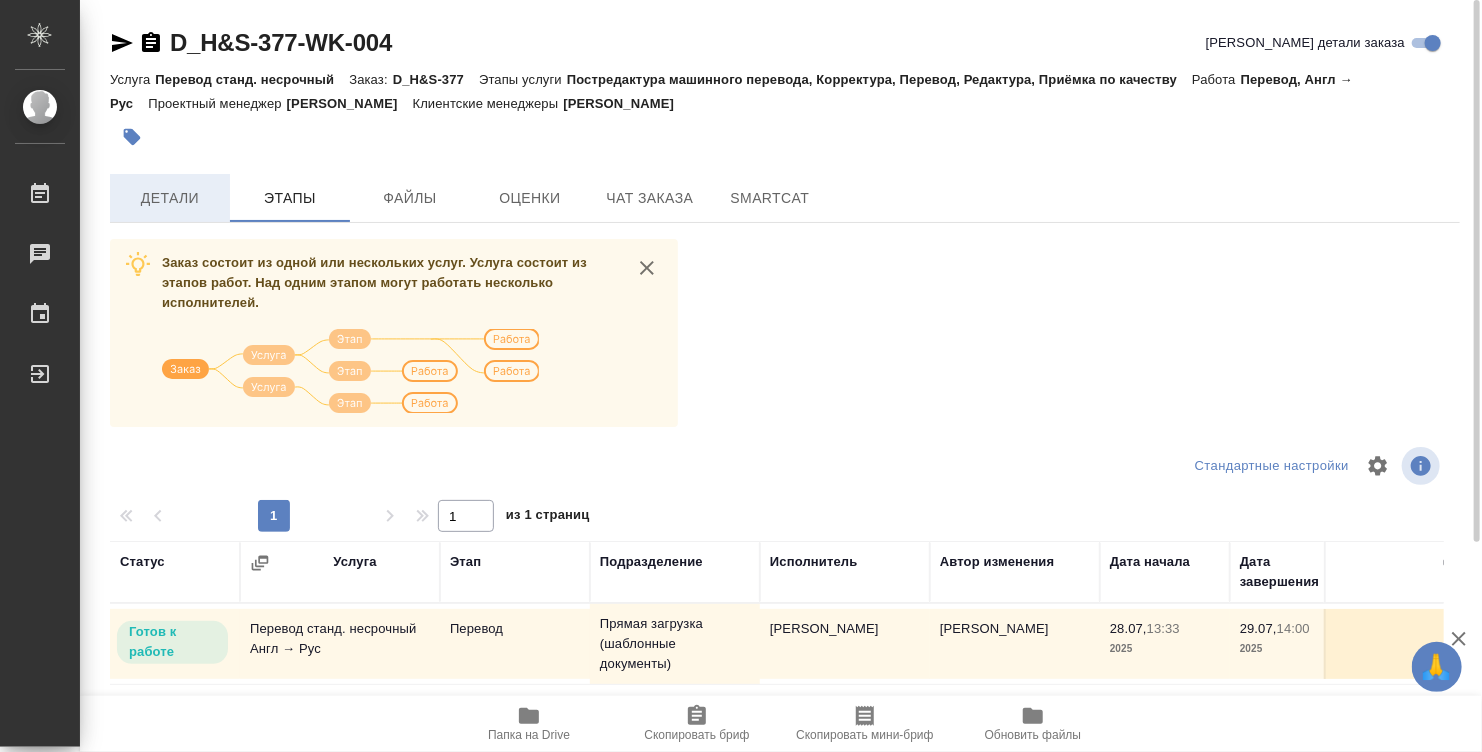 drag, startPoint x: 164, startPoint y: 194, endPoint x: 200, endPoint y: 209, distance: 39 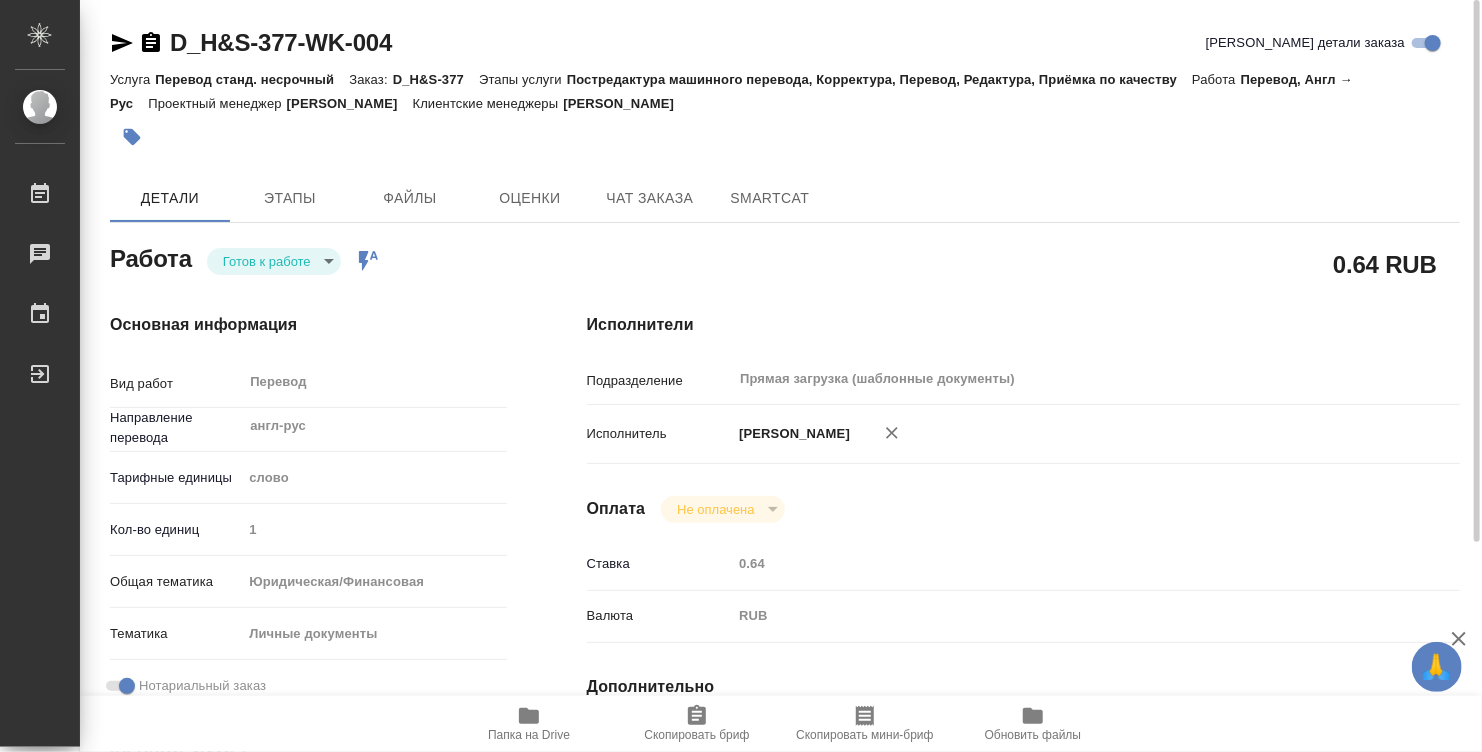 type on "x" 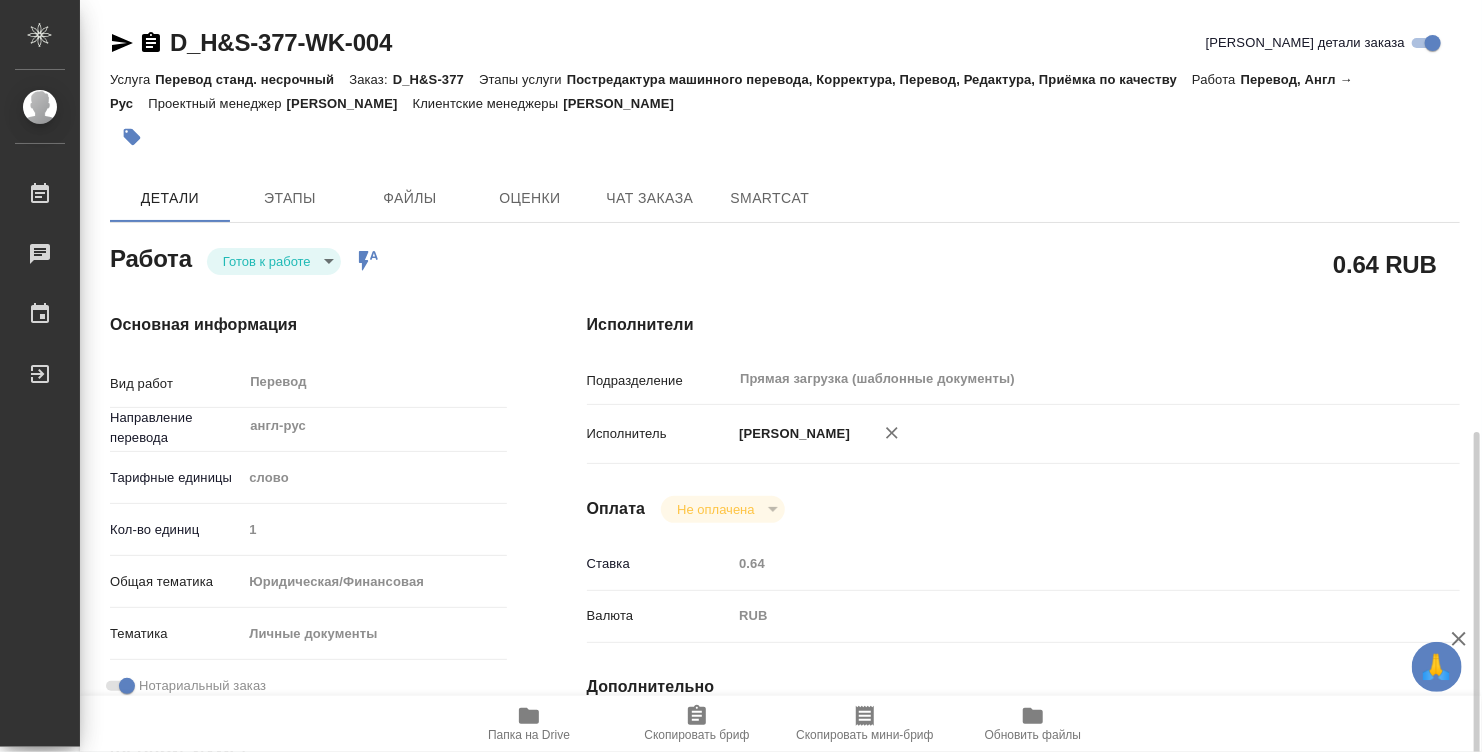 type on "x" 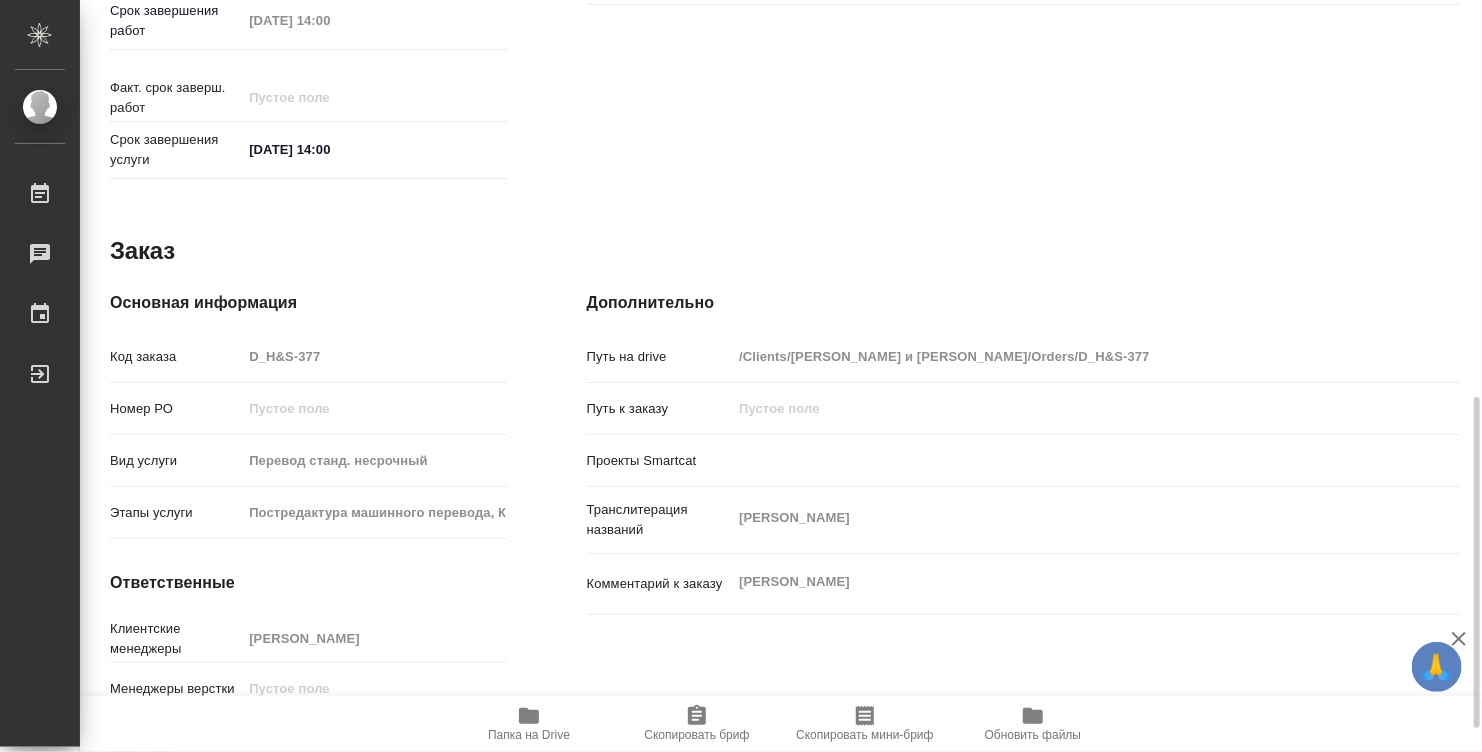 scroll, scrollTop: 954, scrollLeft: 0, axis: vertical 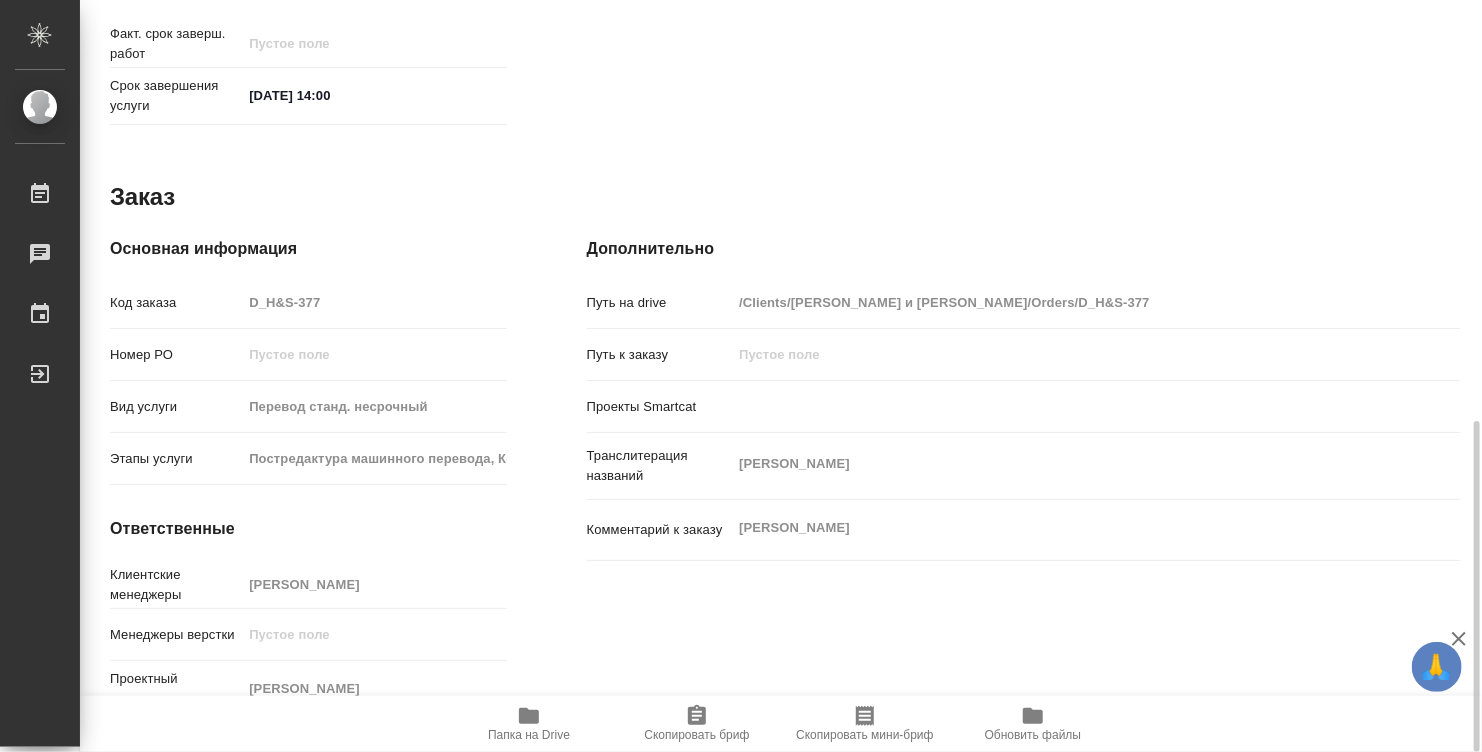 type on "x" 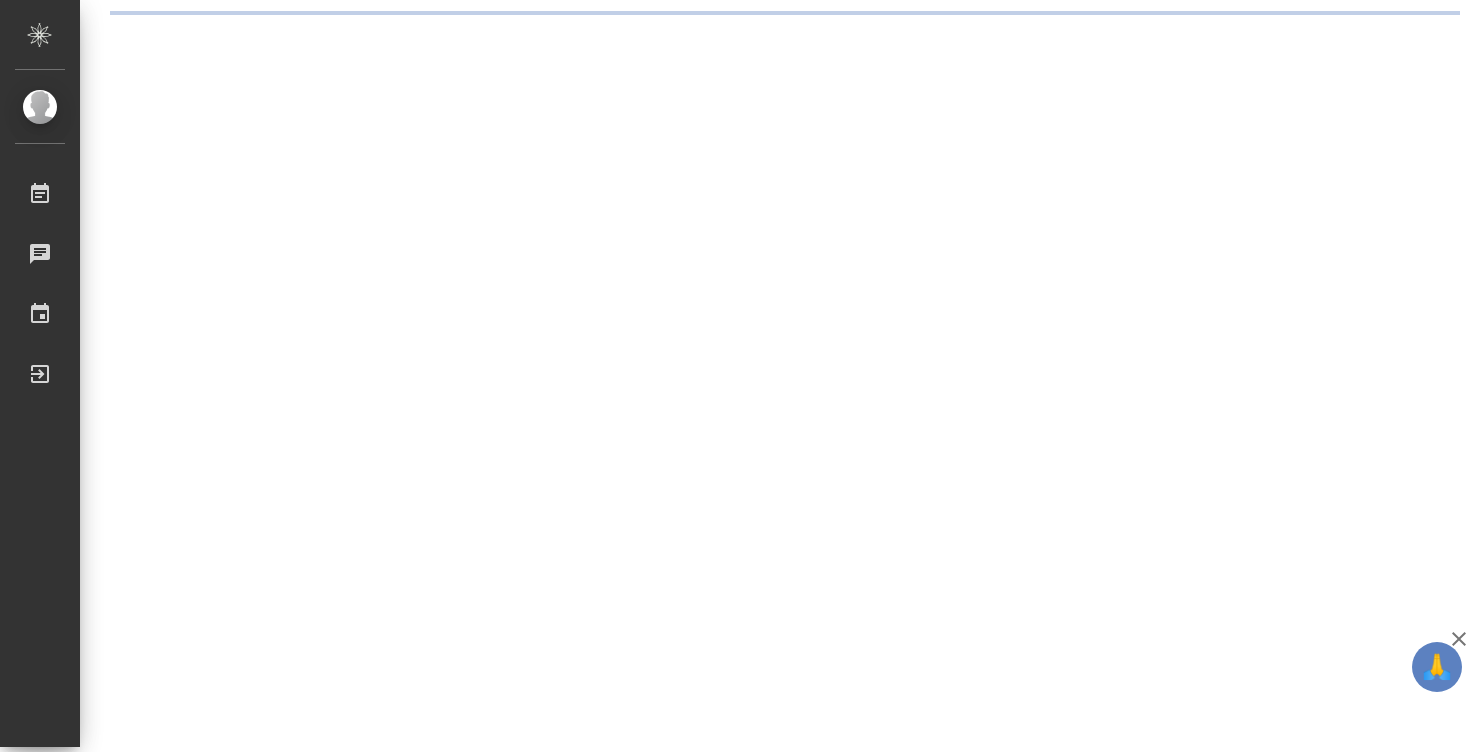 scroll, scrollTop: 0, scrollLeft: 0, axis: both 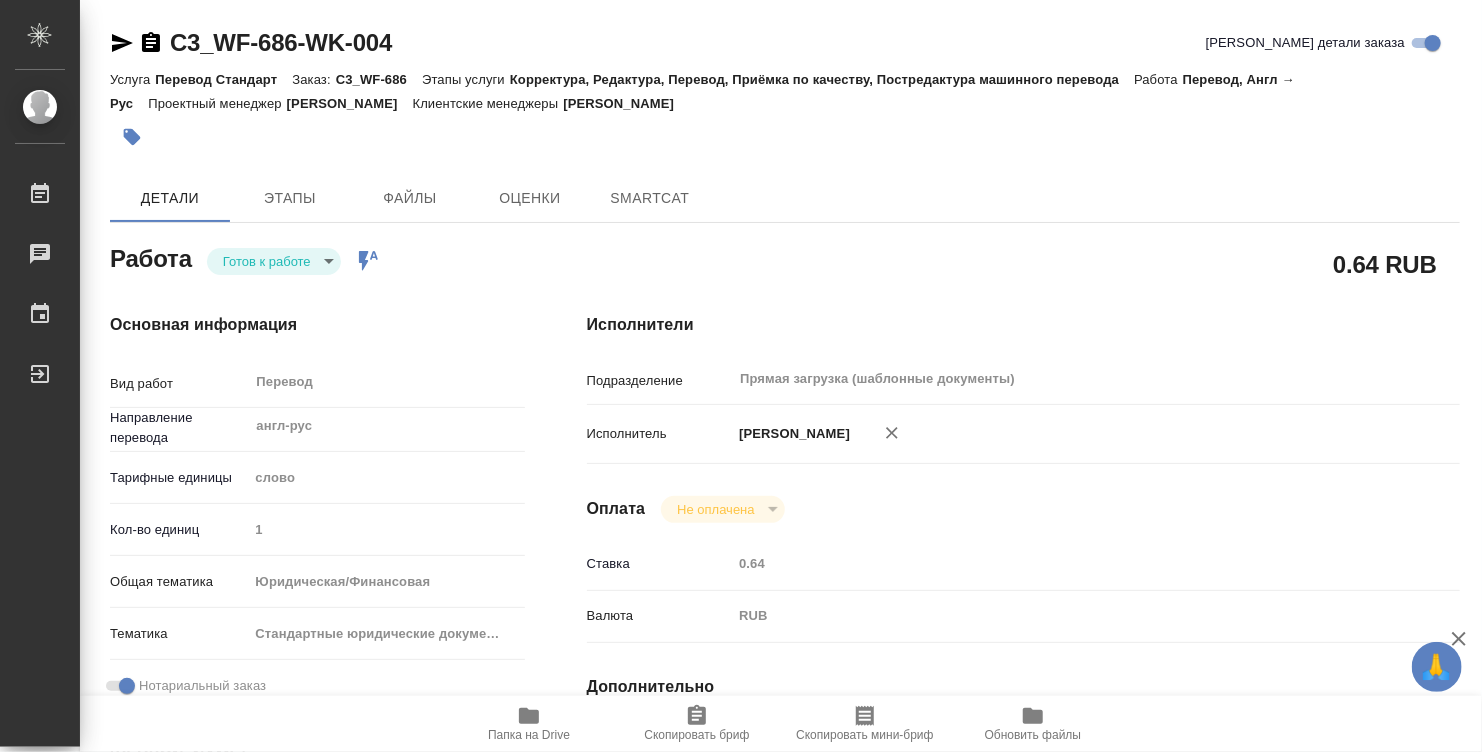 type on "x" 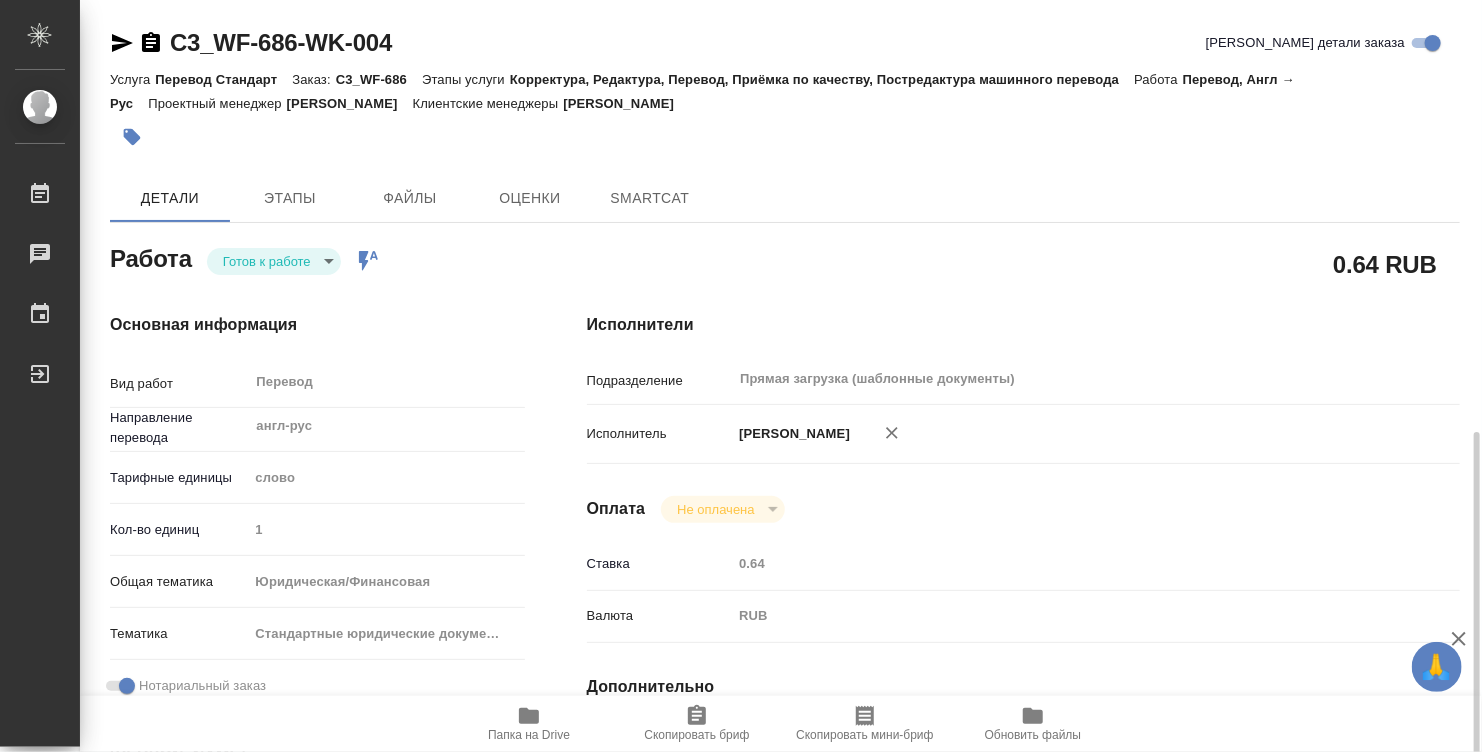 type on "x" 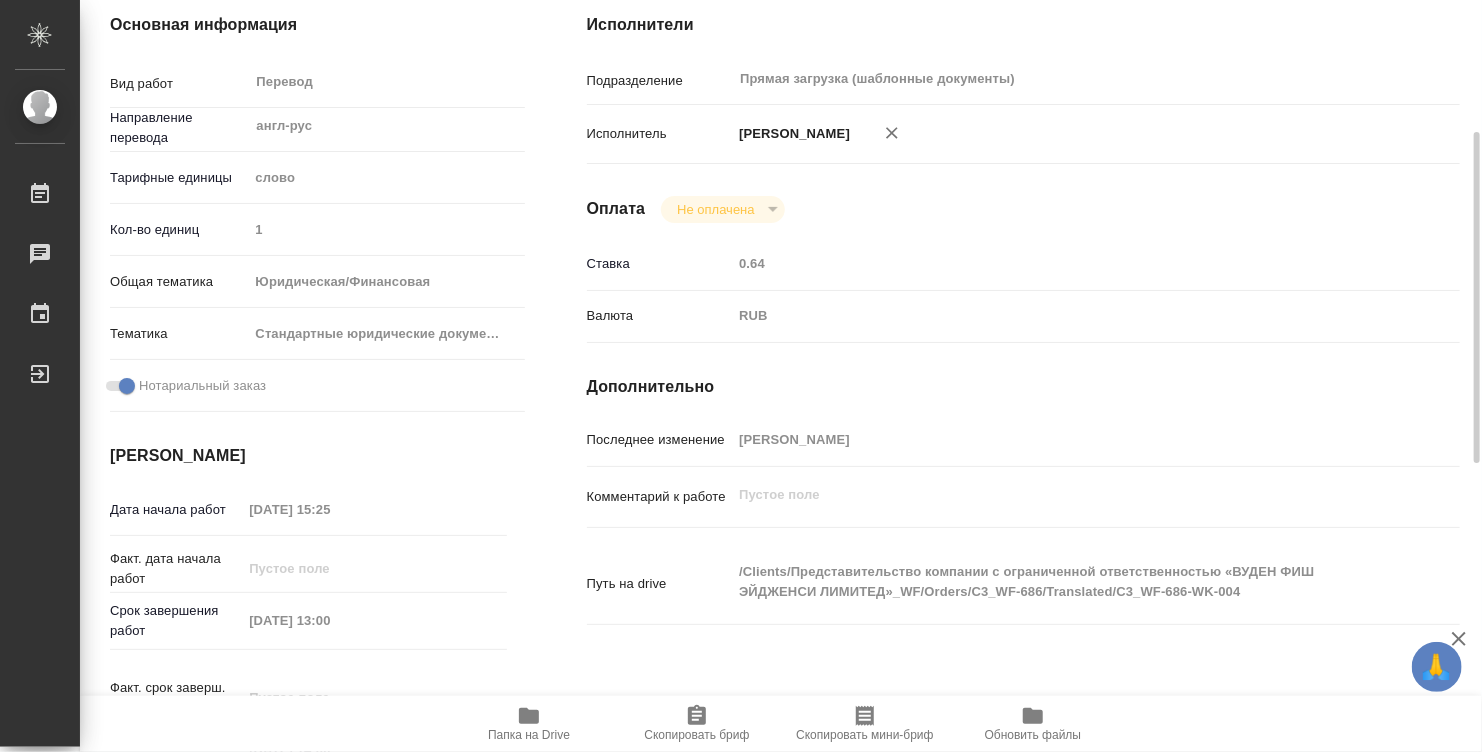 type on "x" 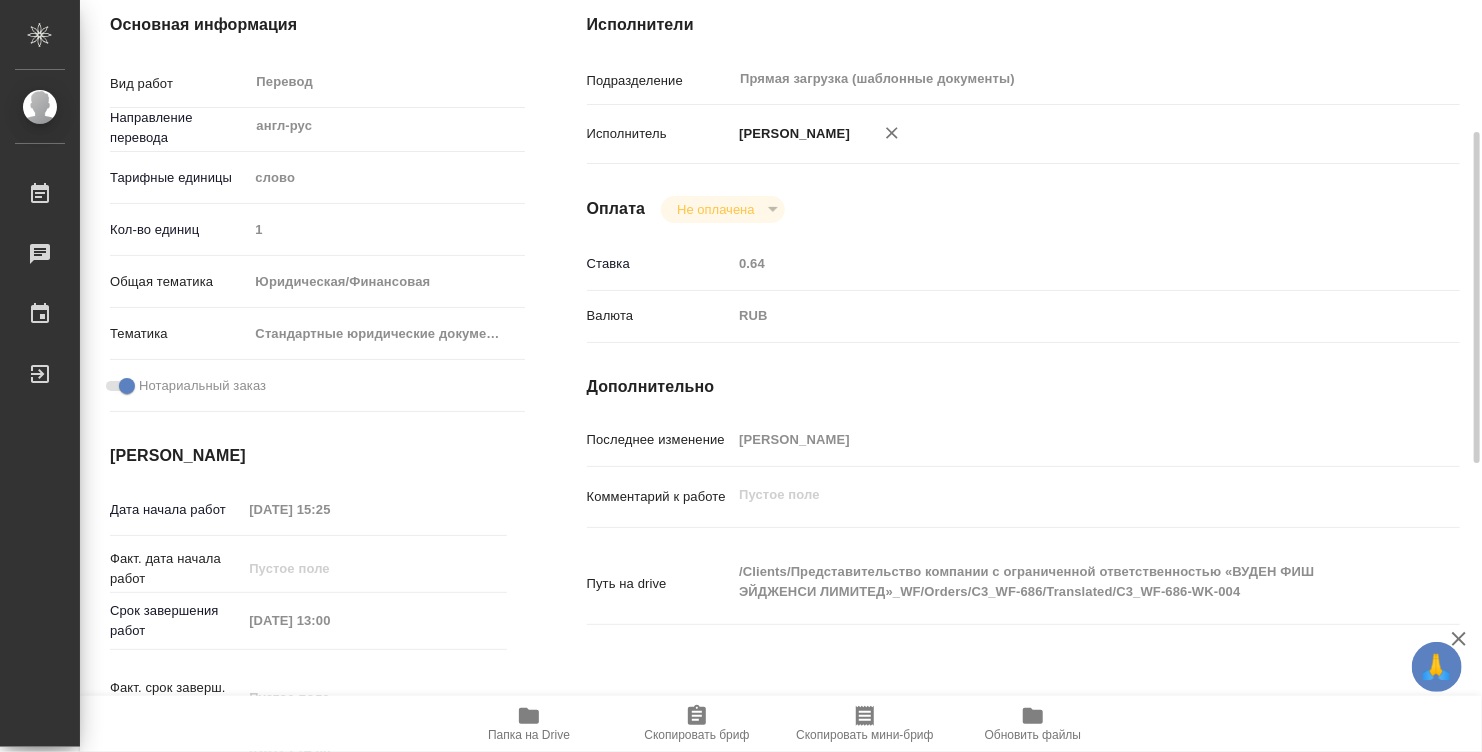 type on "x" 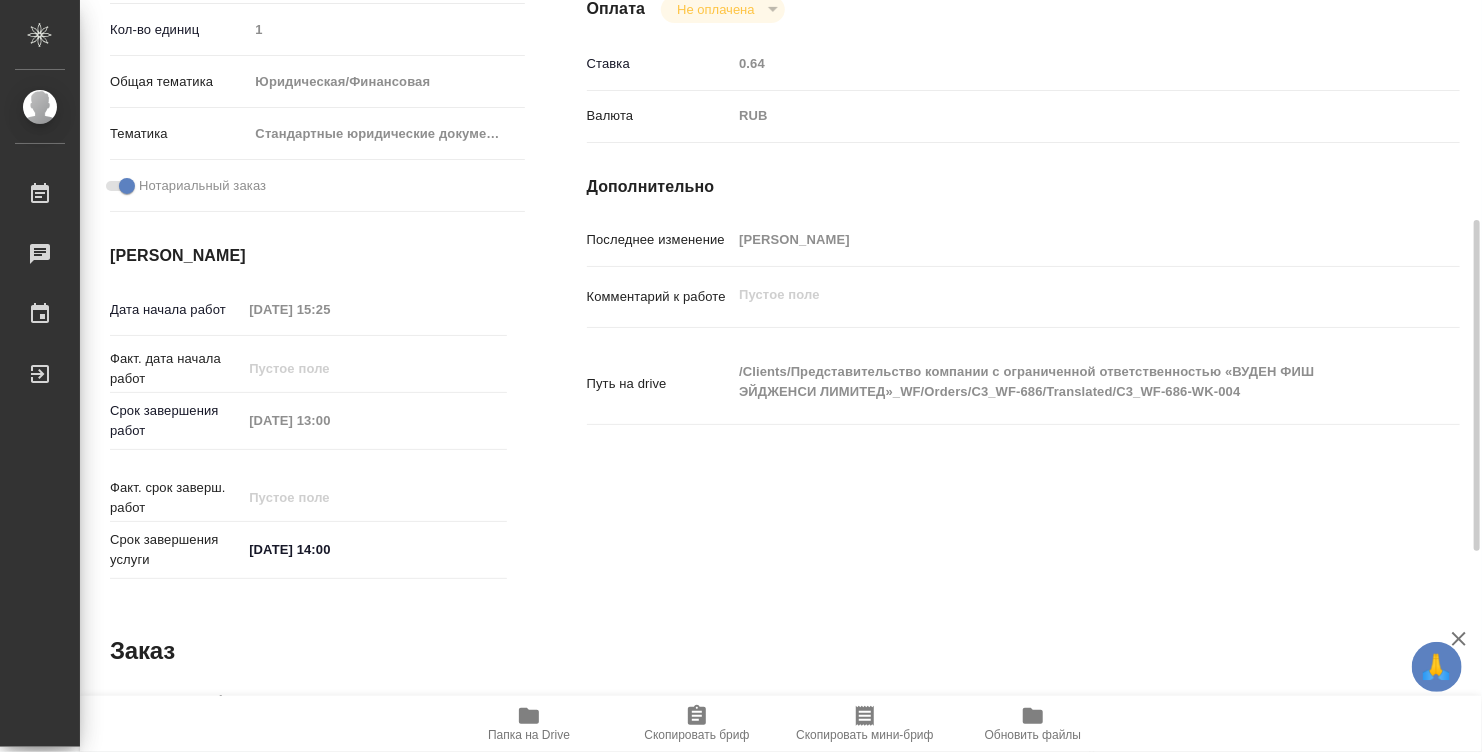 type on "x" 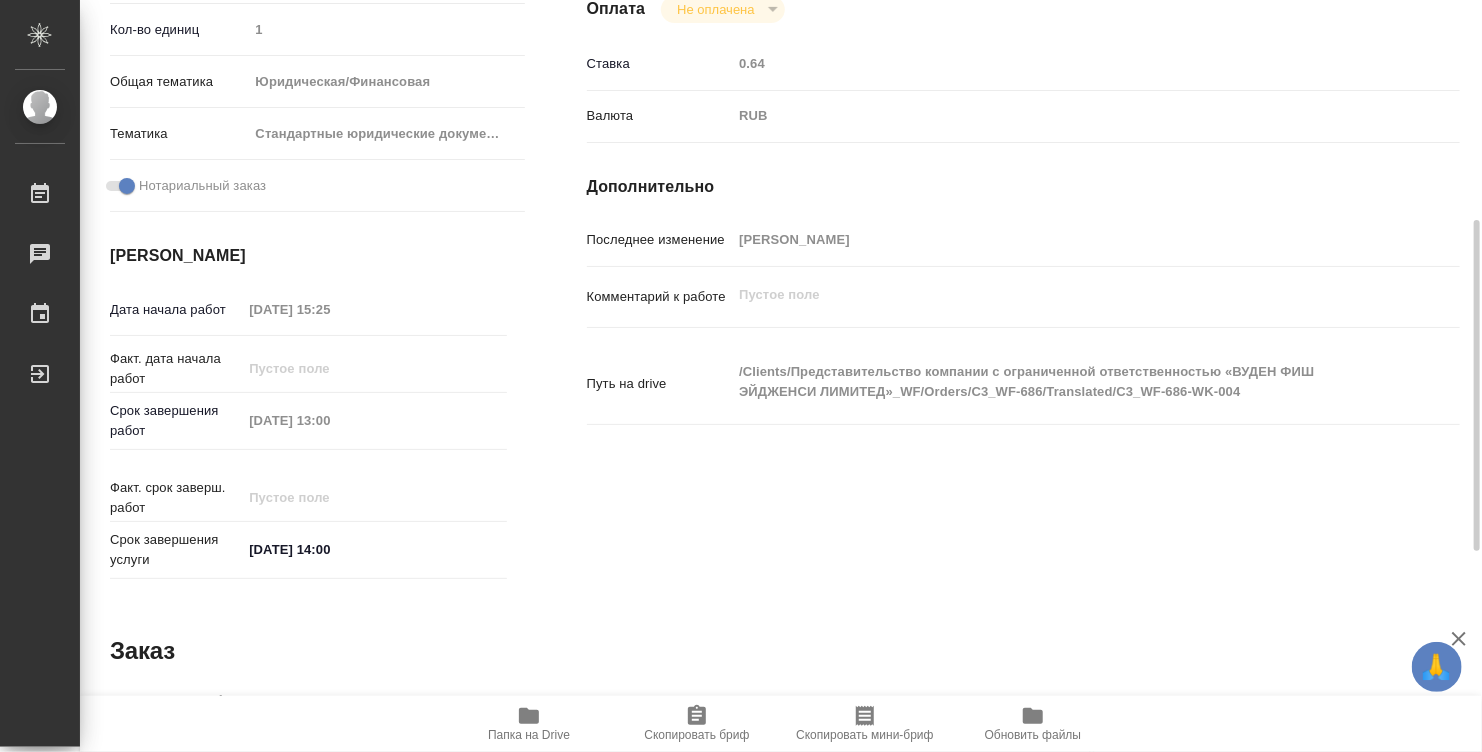 type on "x" 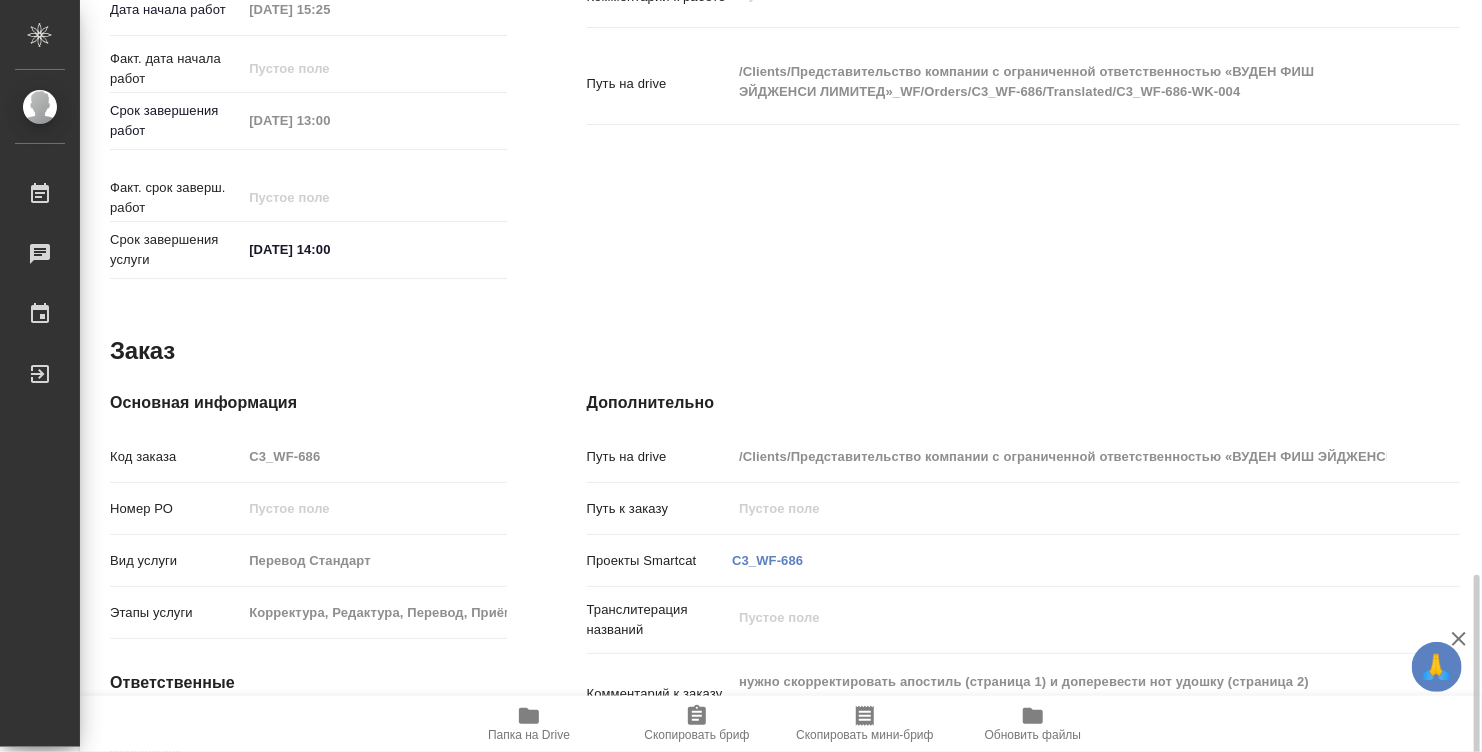 scroll, scrollTop: 954, scrollLeft: 0, axis: vertical 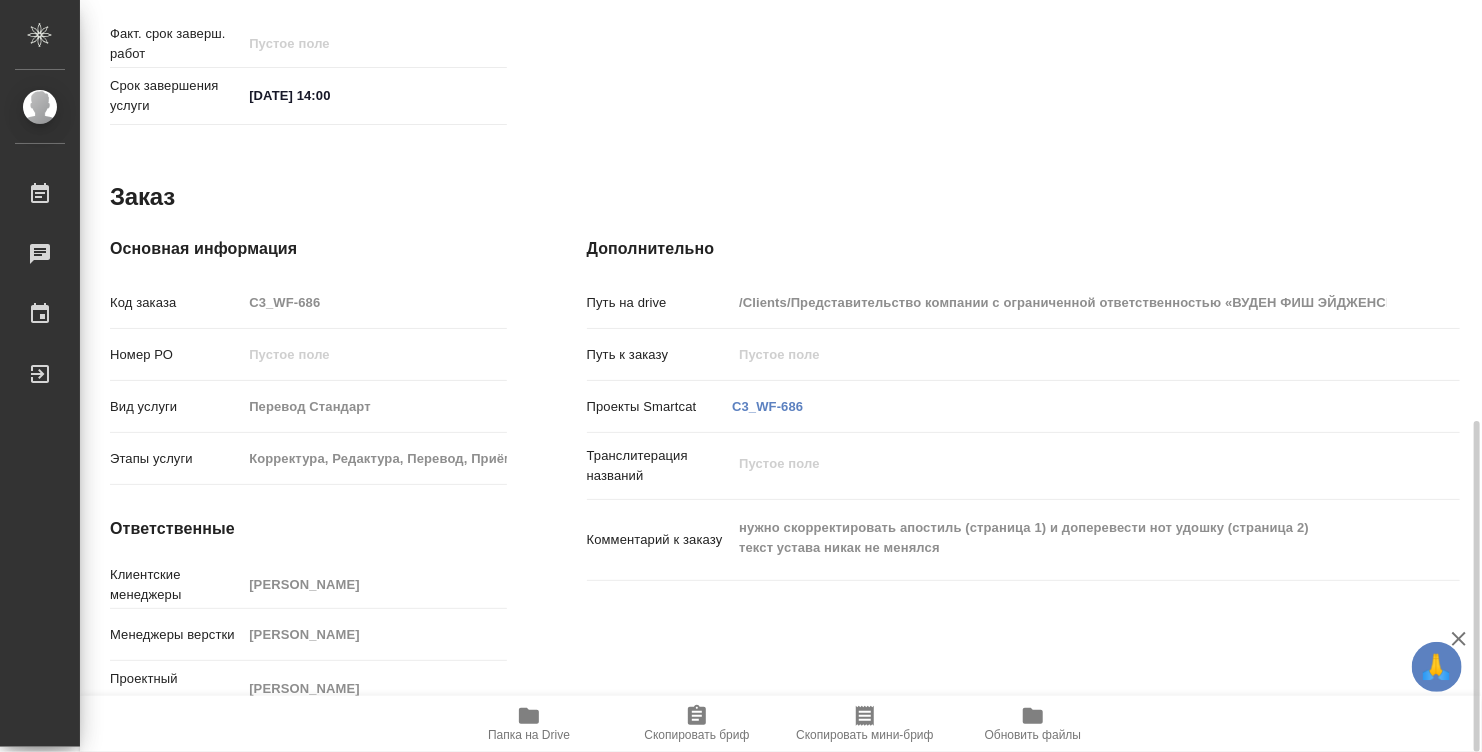 type on "x" 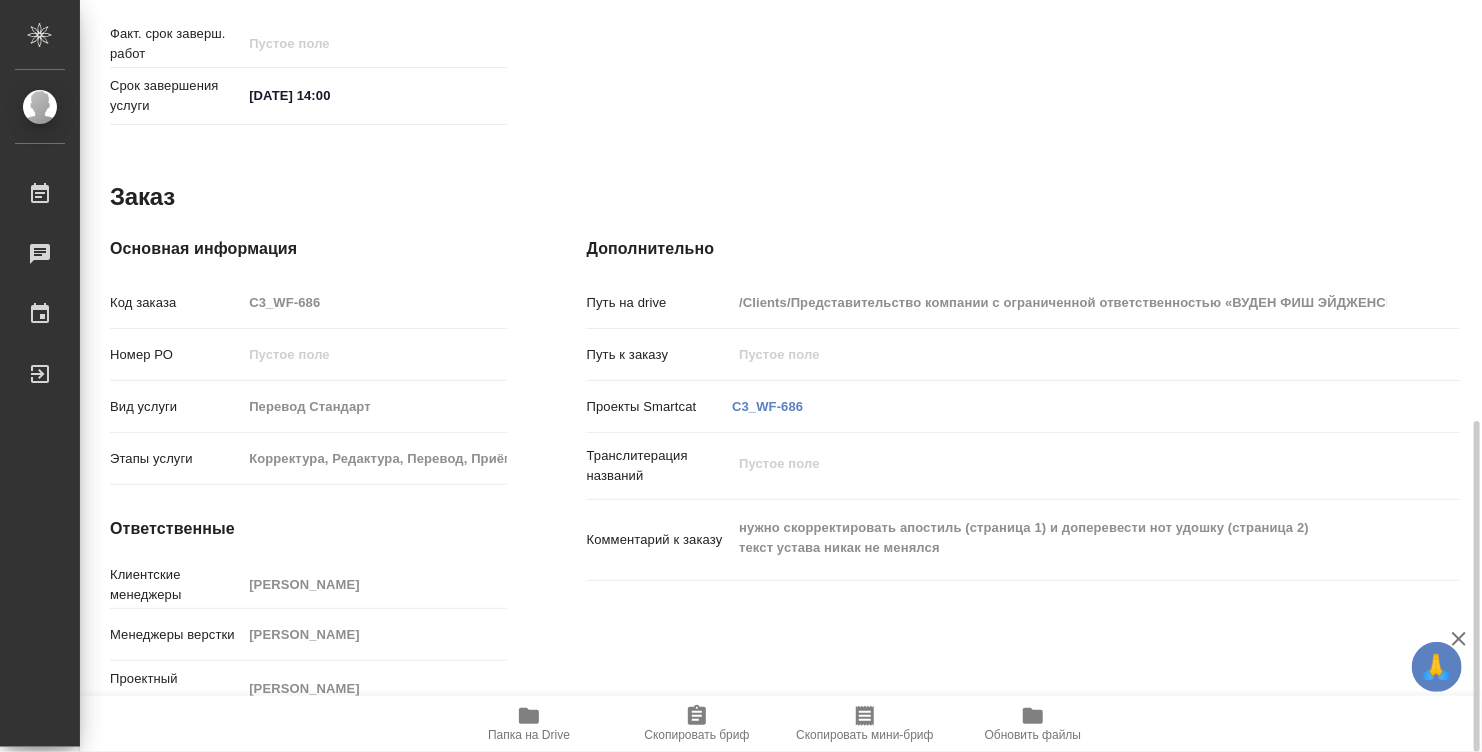 type on "x" 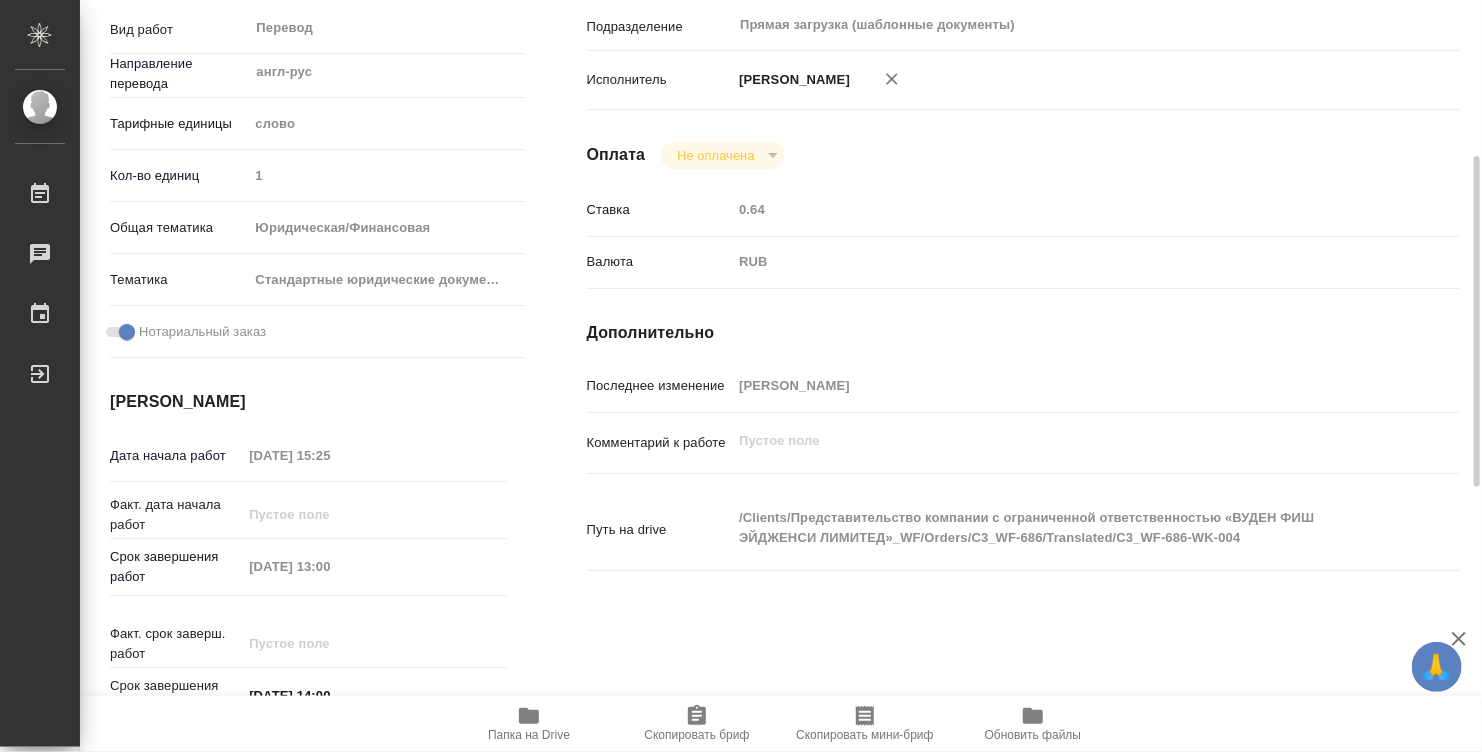 scroll, scrollTop: 0, scrollLeft: 0, axis: both 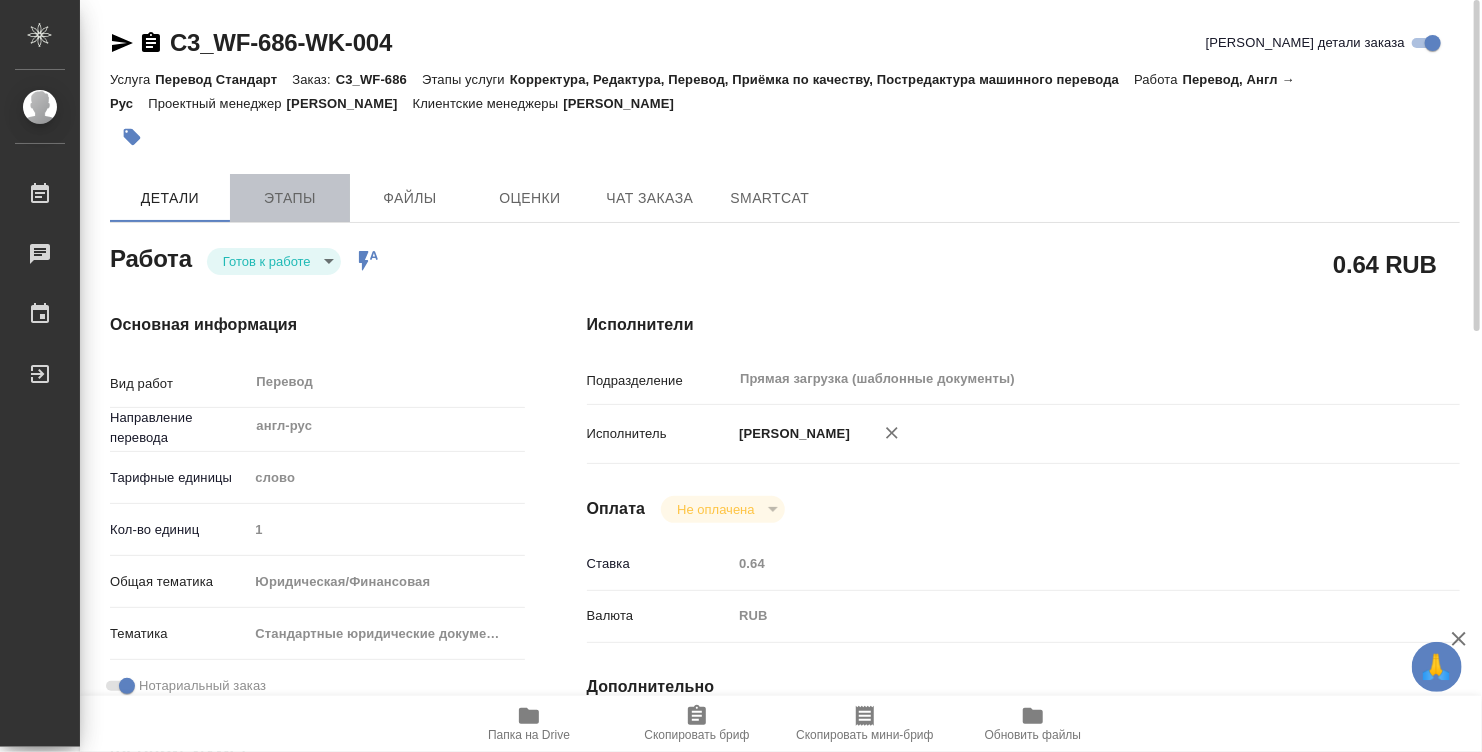 click on "Этапы" at bounding box center [290, 198] 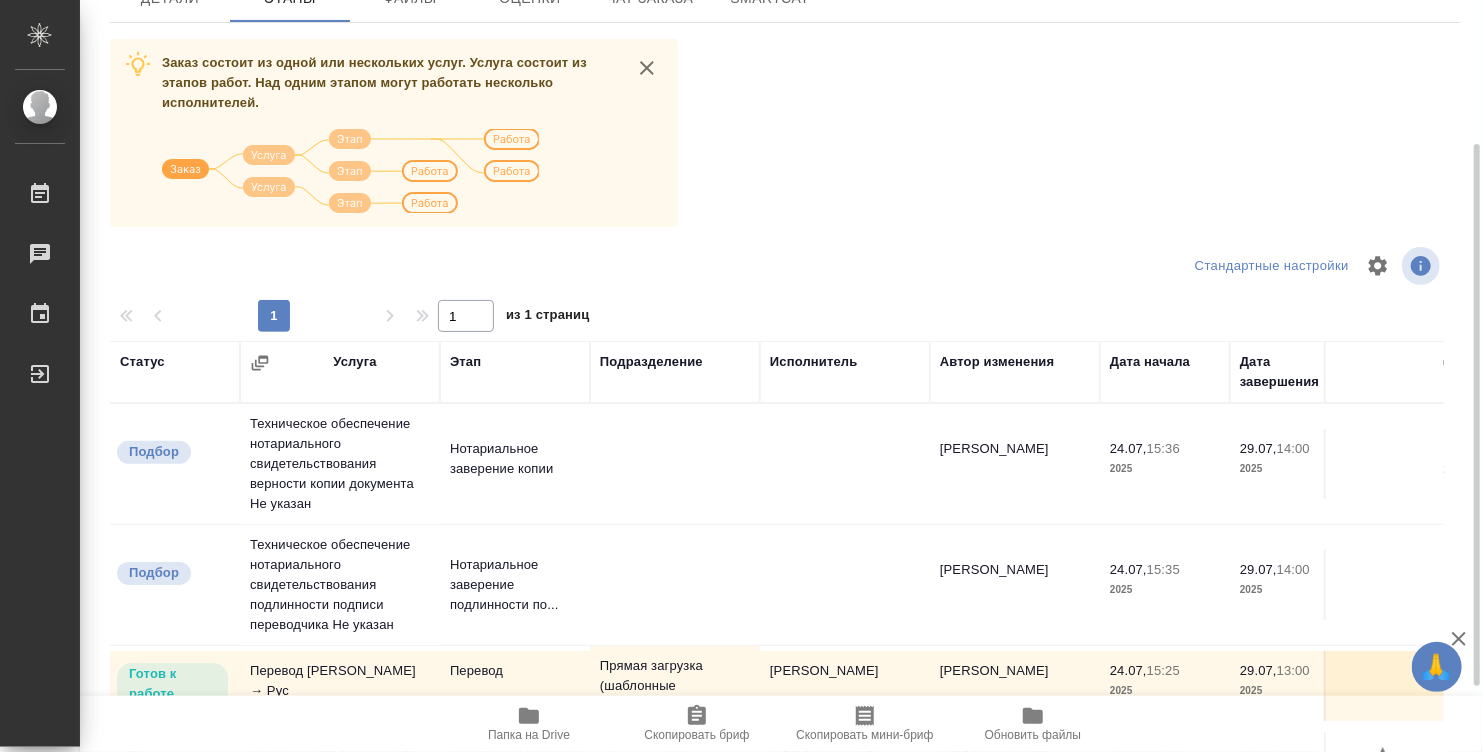 scroll, scrollTop: 290, scrollLeft: 0, axis: vertical 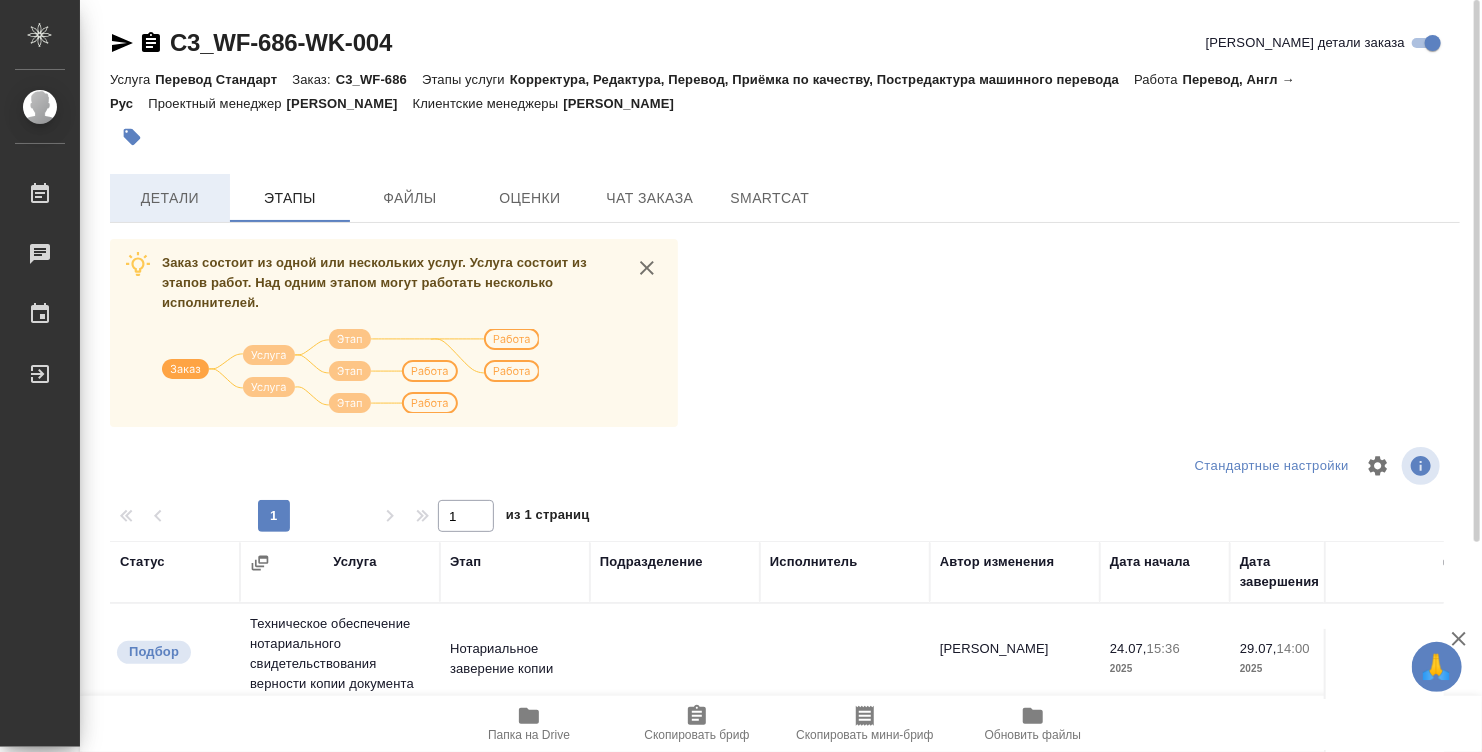 click on "Детали" at bounding box center (170, 198) 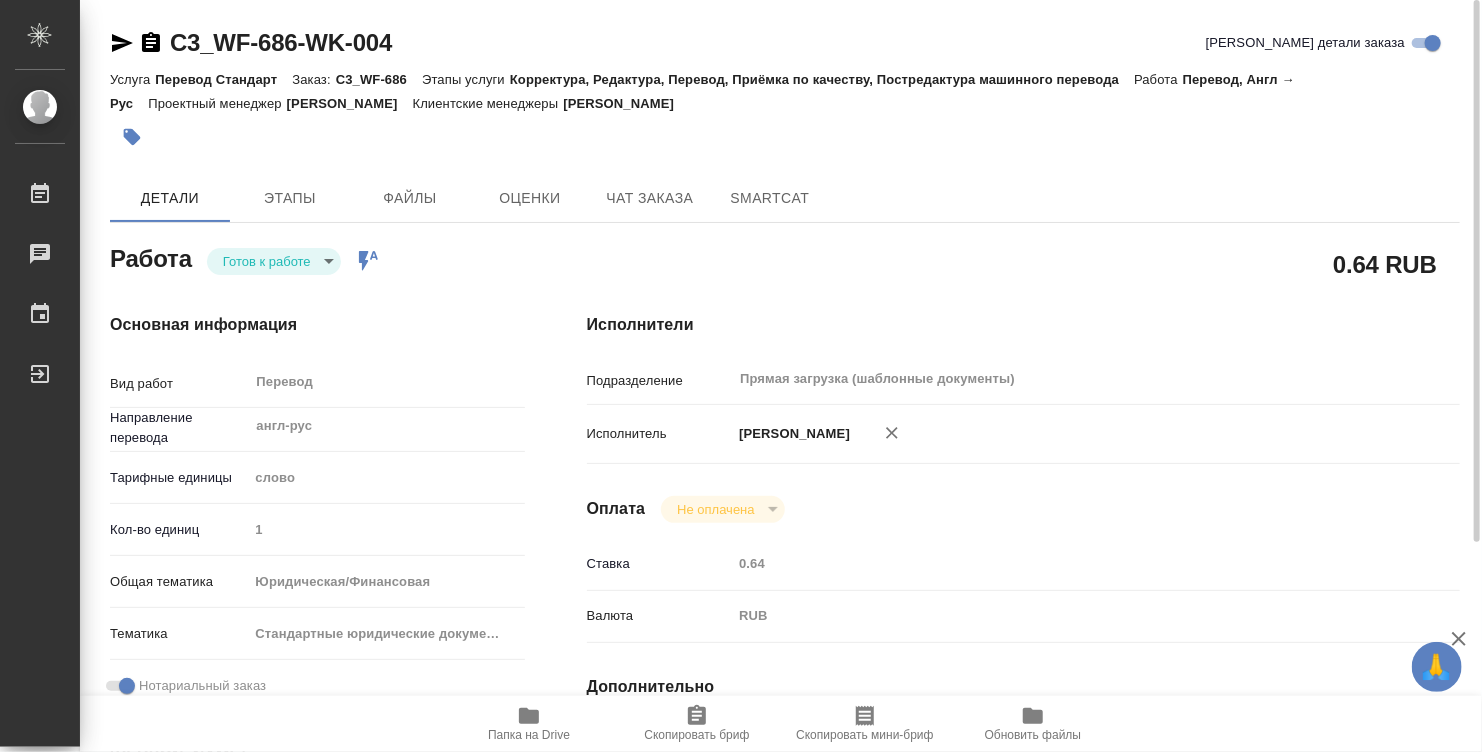 type on "x" 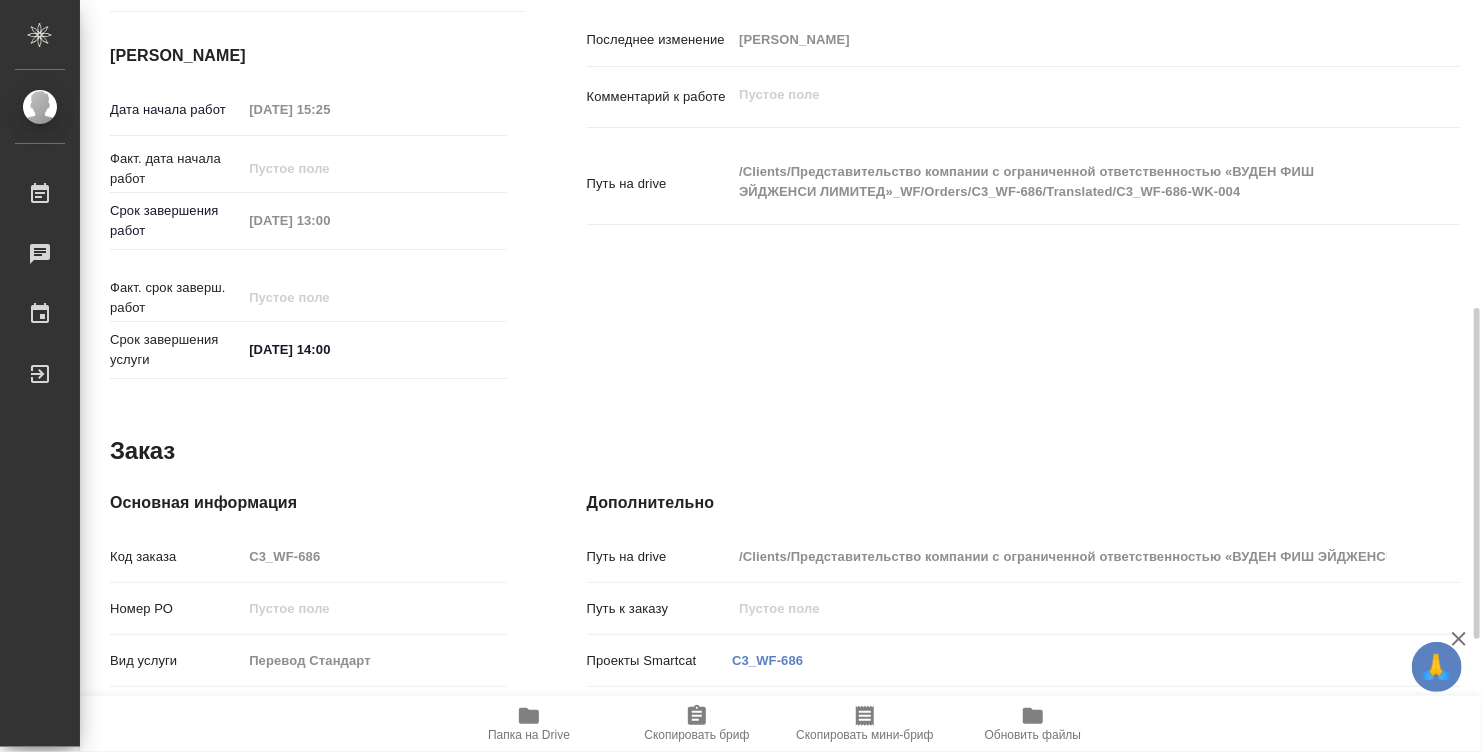 scroll, scrollTop: 954, scrollLeft: 0, axis: vertical 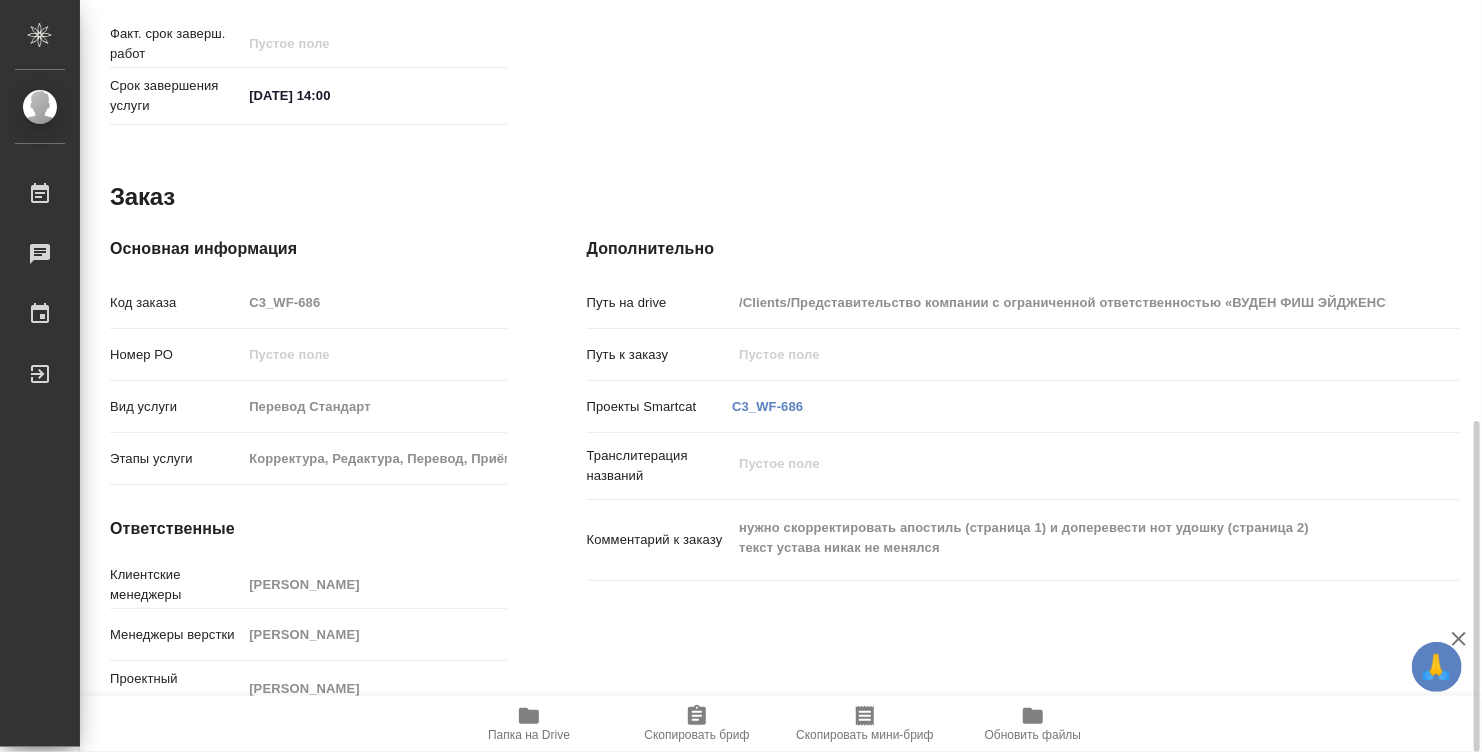 click 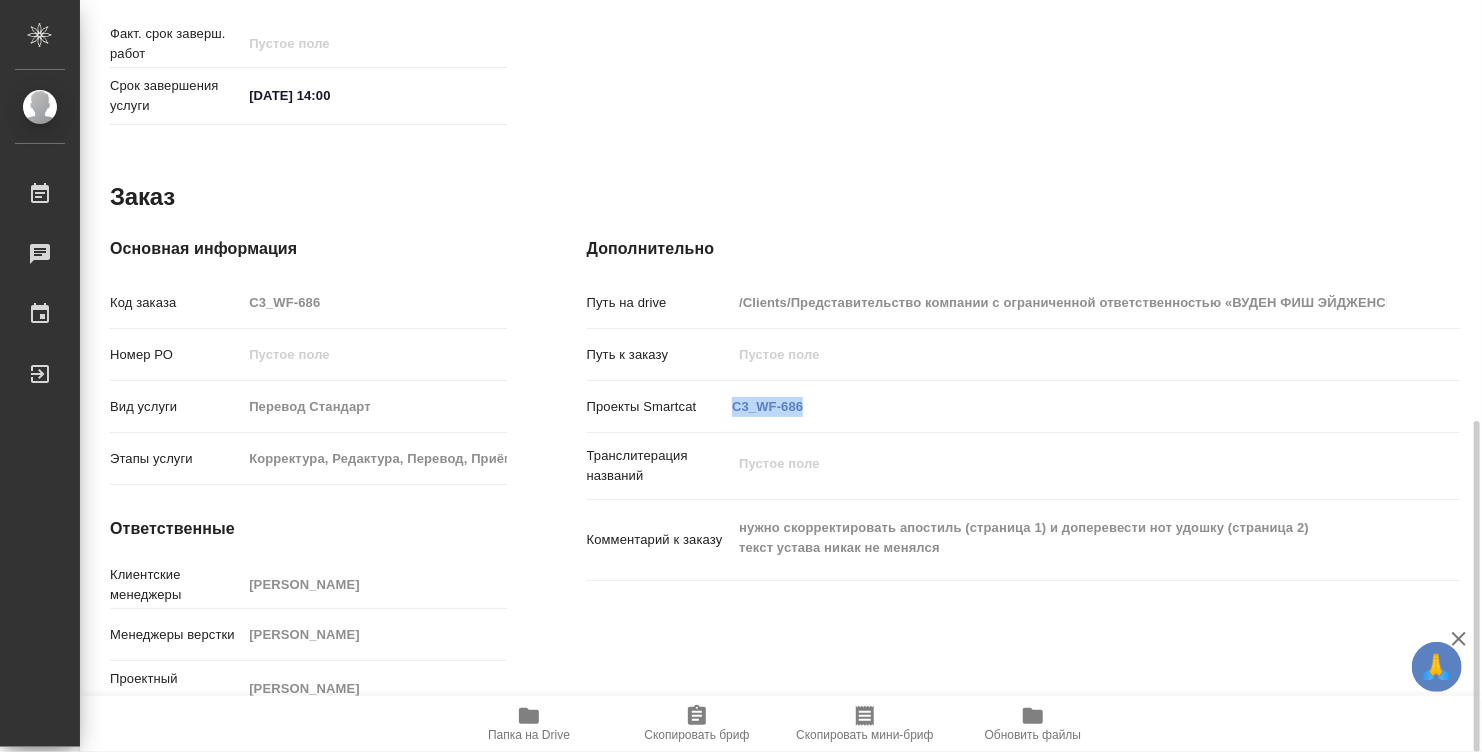 drag, startPoint x: 839, startPoint y: 386, endPoint x: 729, endPoint y: 380, distance: 110.16351 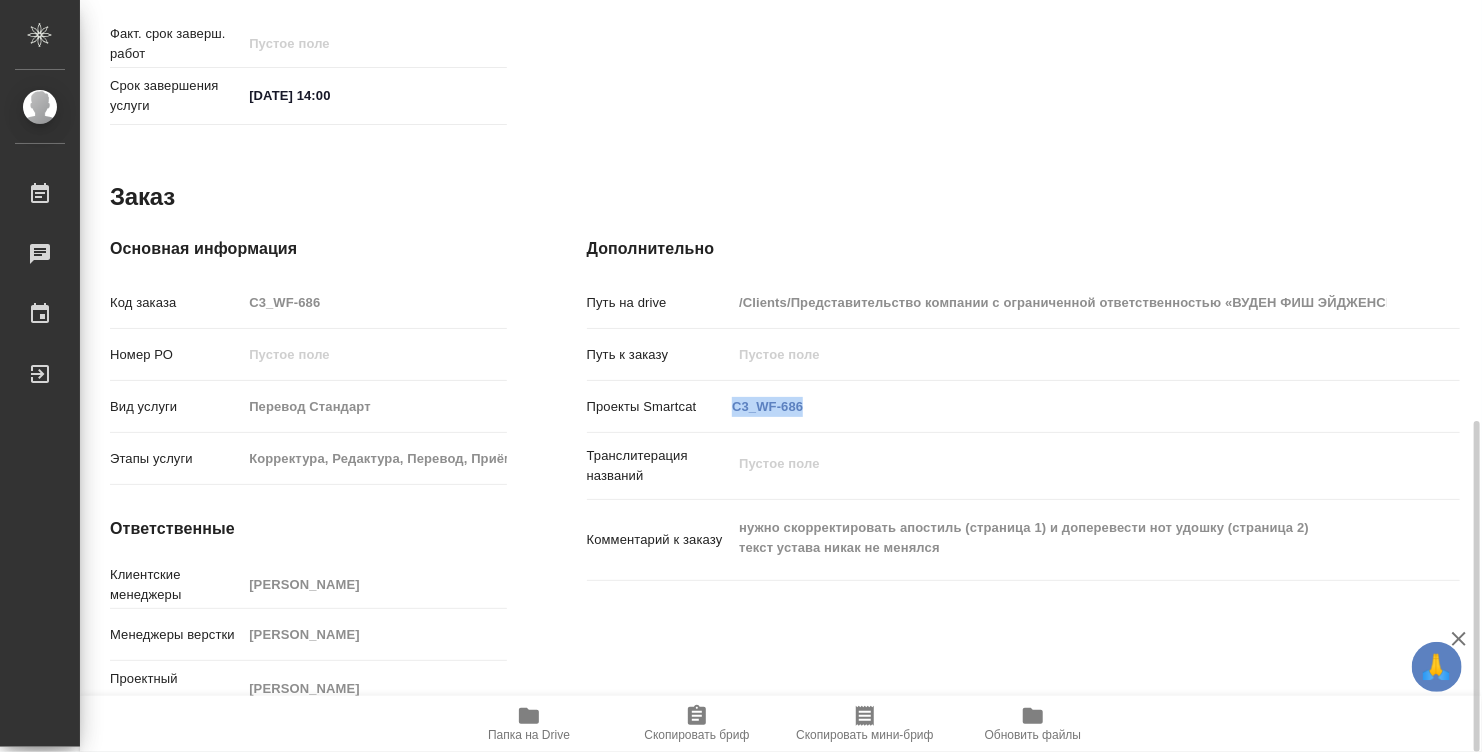 click on "C3_WF-686" at bounding box center [1055, 407] 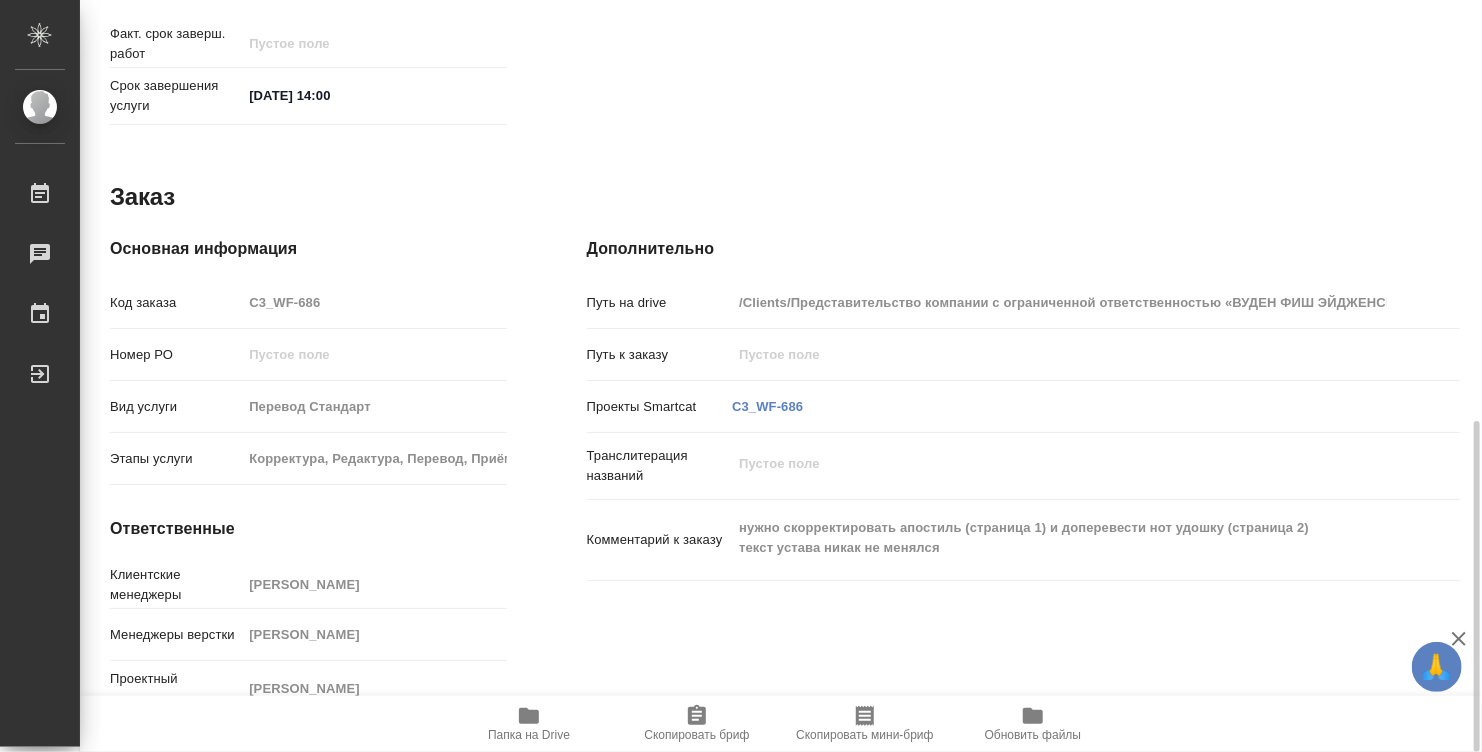 click on "Ответственные" at bounding box center [308, 529] 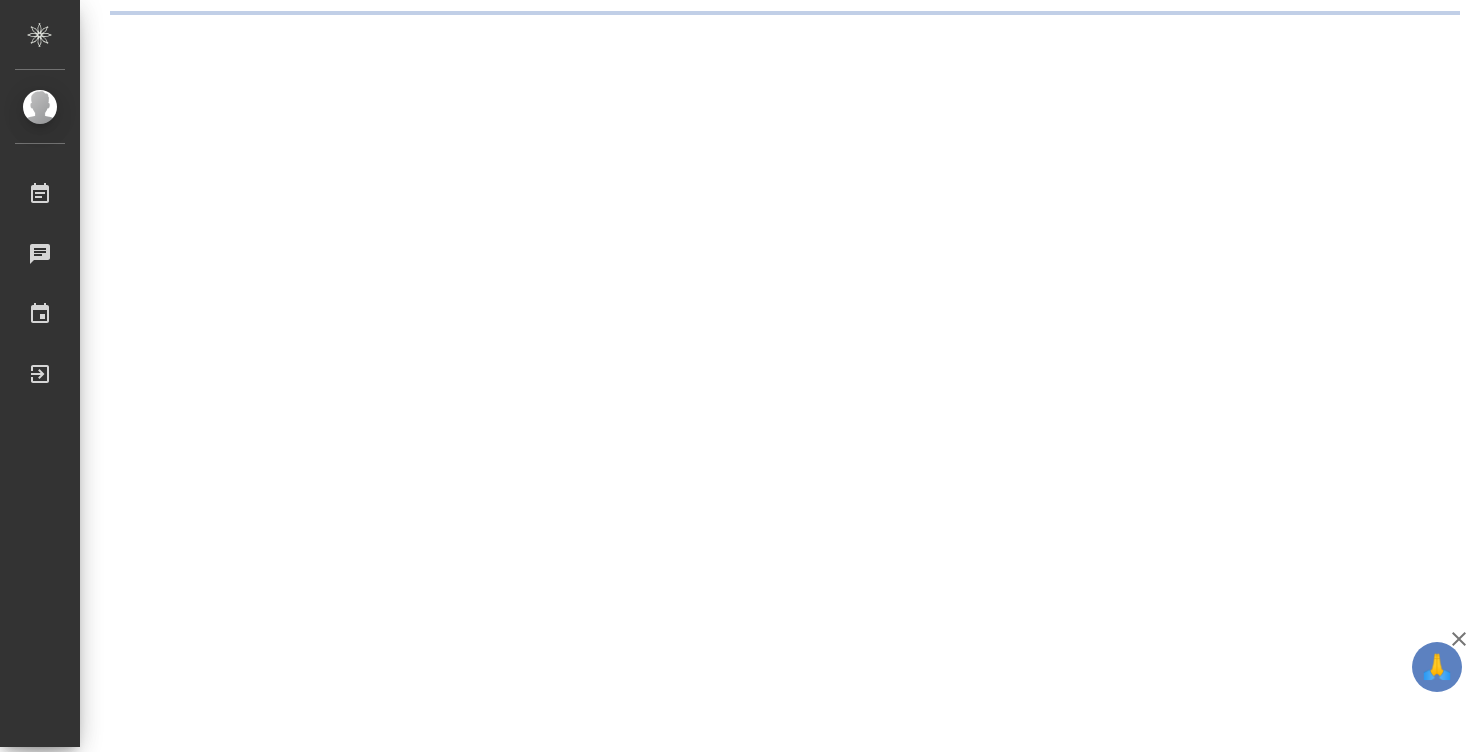 scroll, scrollTop: 0, scrollLeft: 0, axis: both 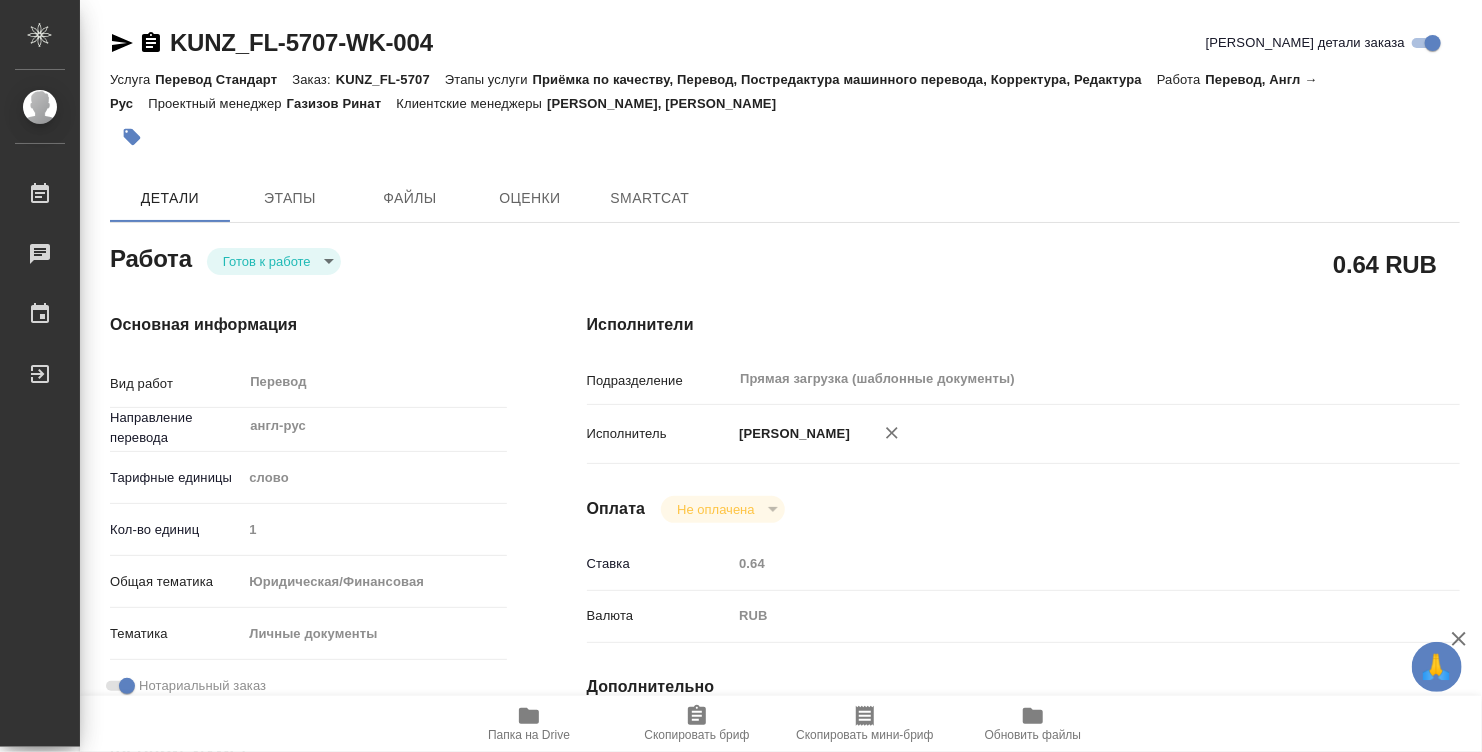 type on "x" 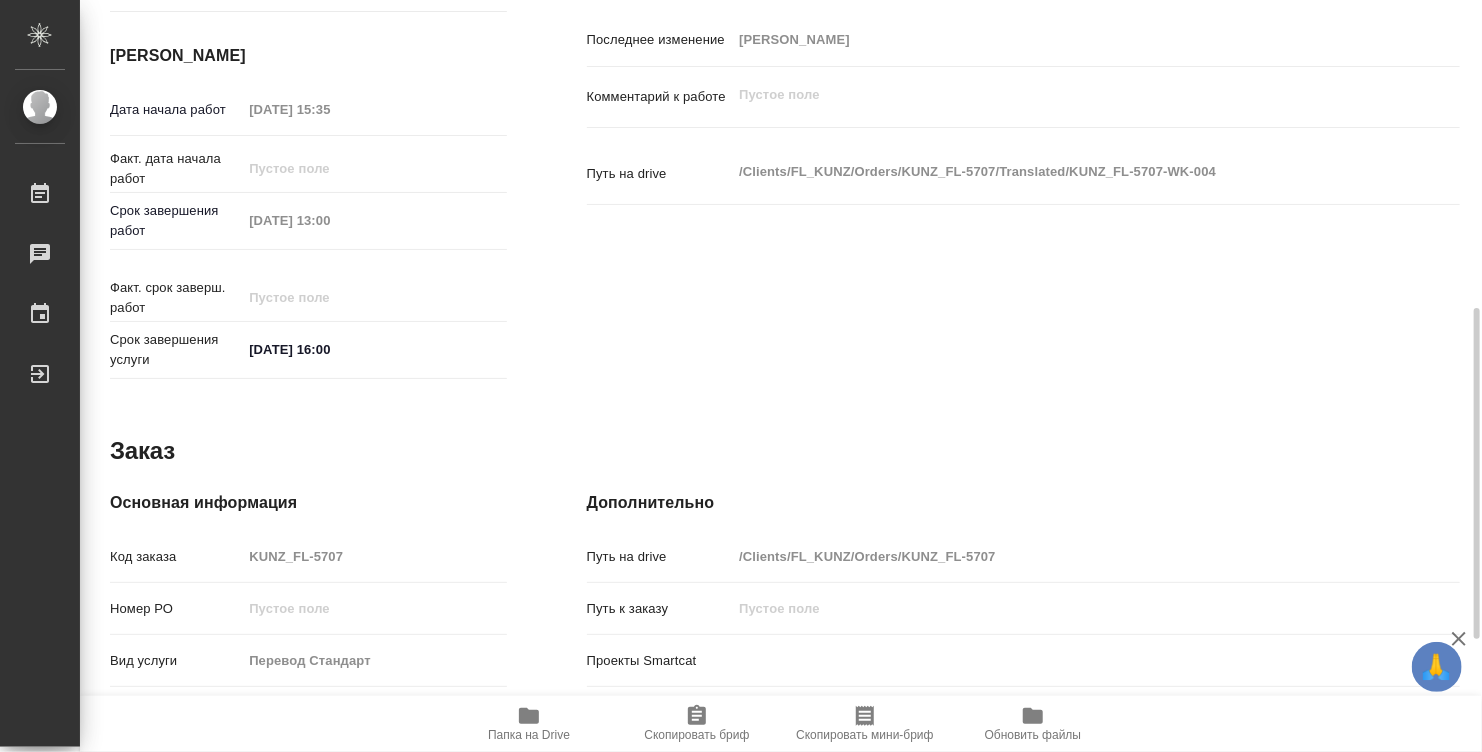 type on "x" 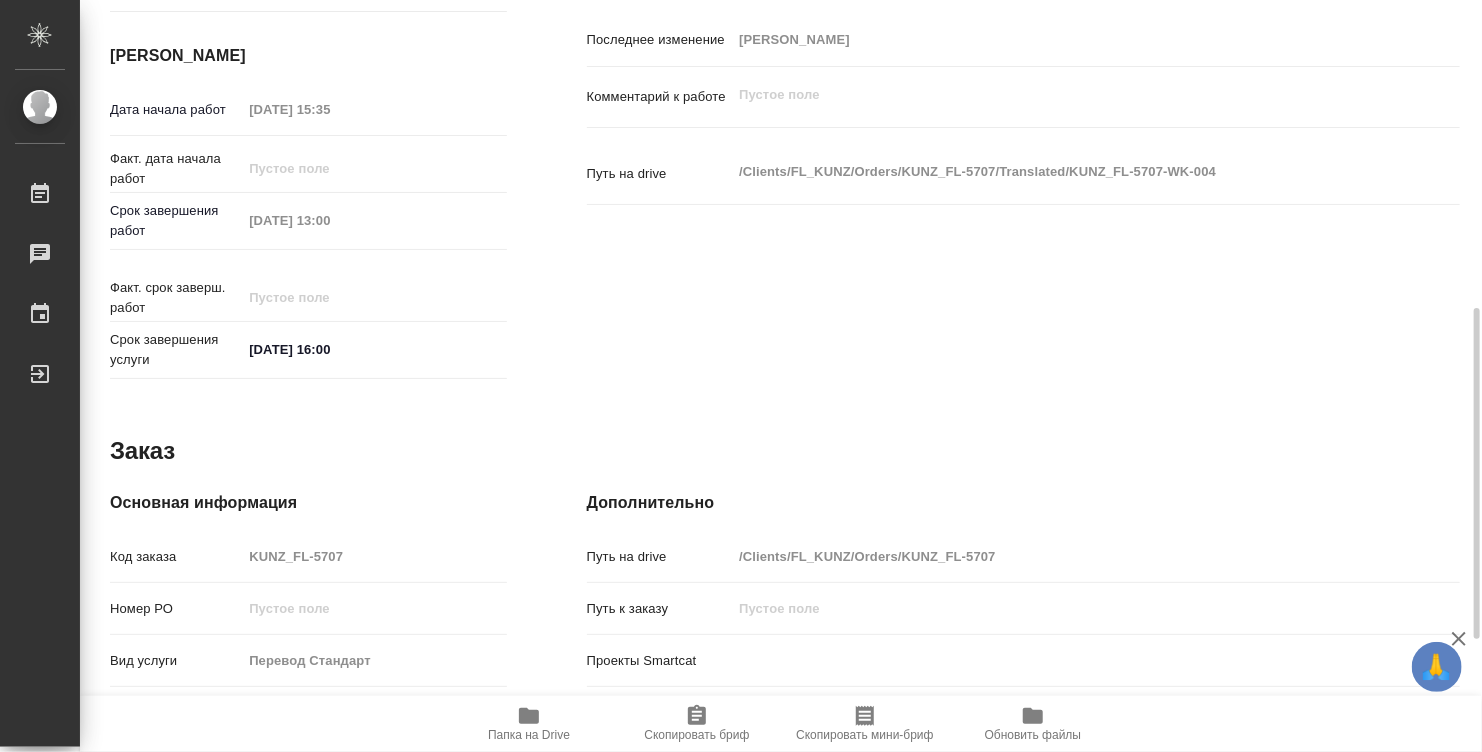 type on "x" 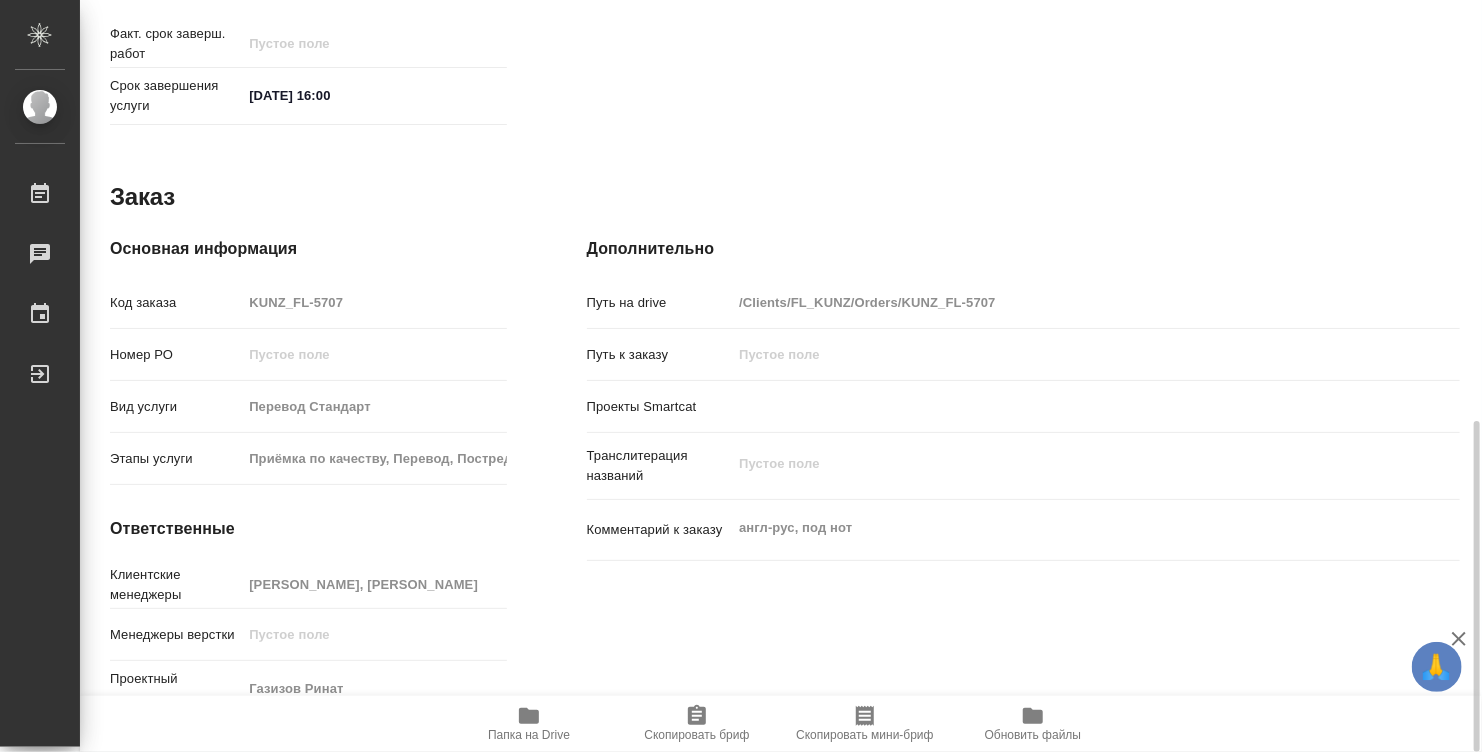 type on "x" 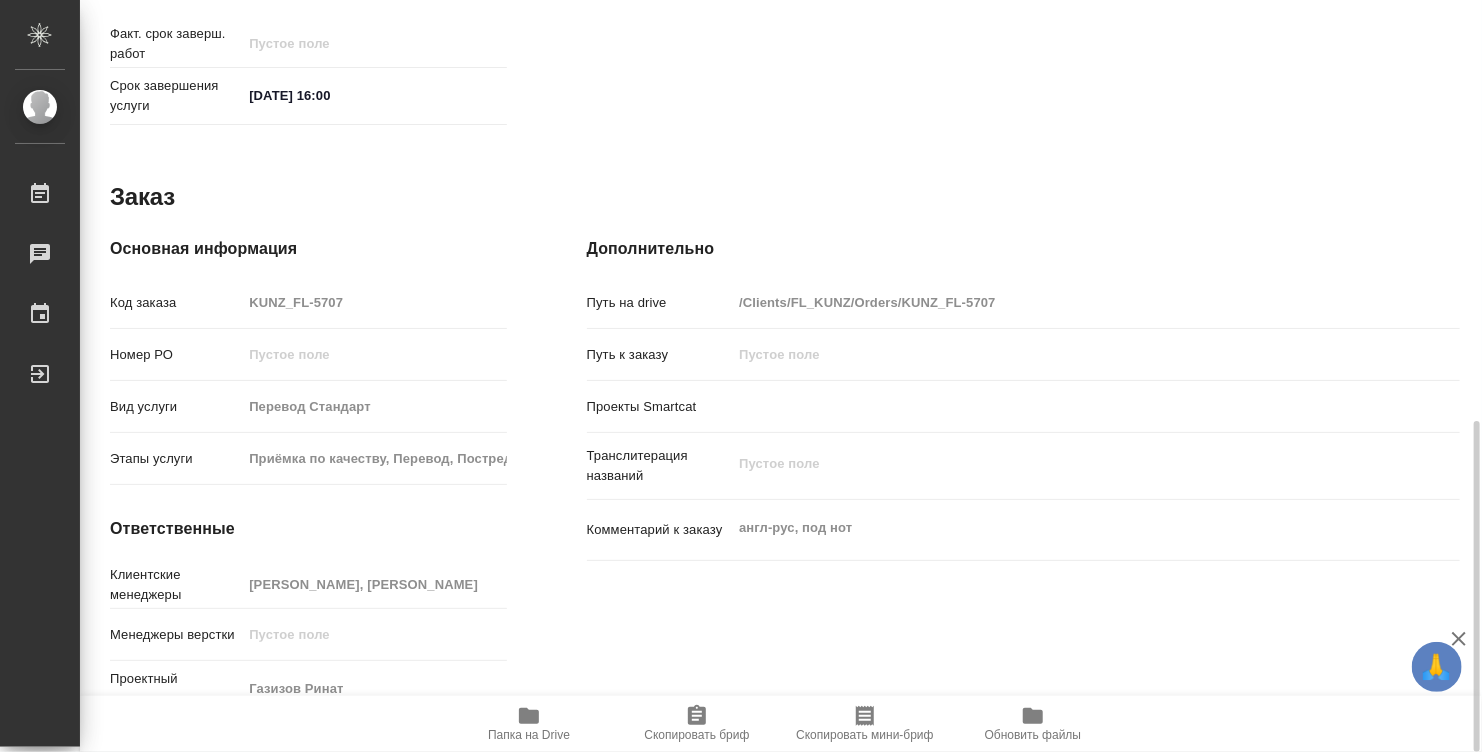 type on "x" 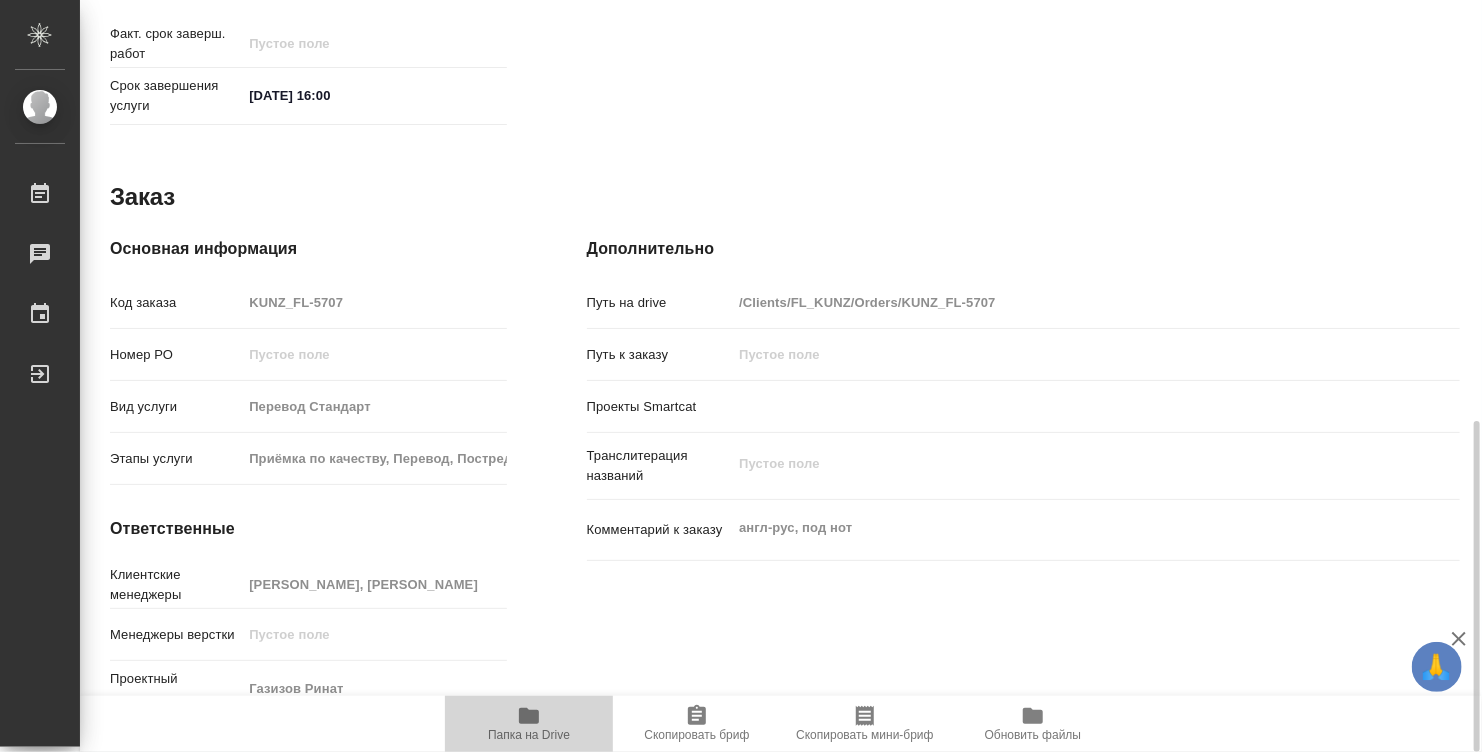 click on "Папка на Drive" at bounding box center [529, 735] 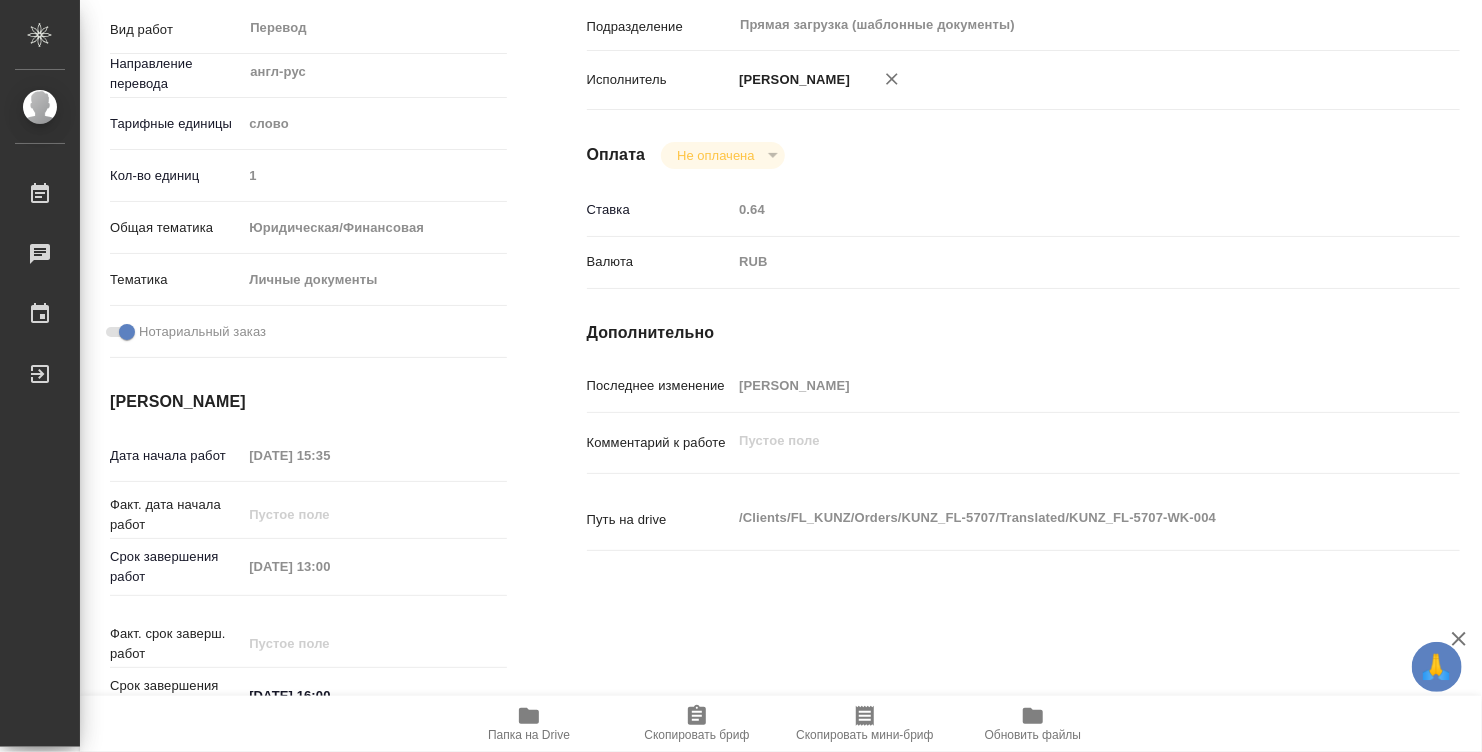 scroll, scrollTop: 0, scrollLeft: 0, axis: both 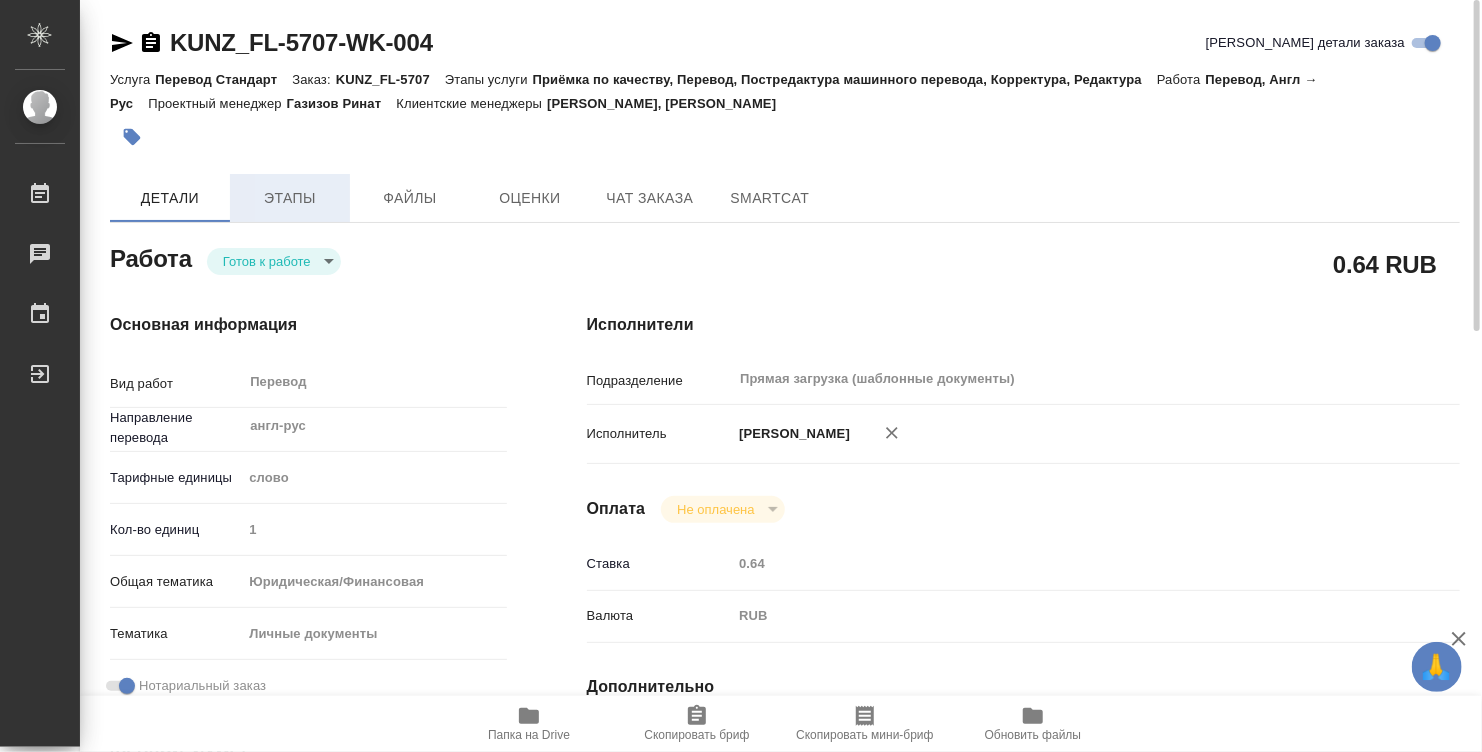 click on "Этапы" at bounding box center [290, 198] 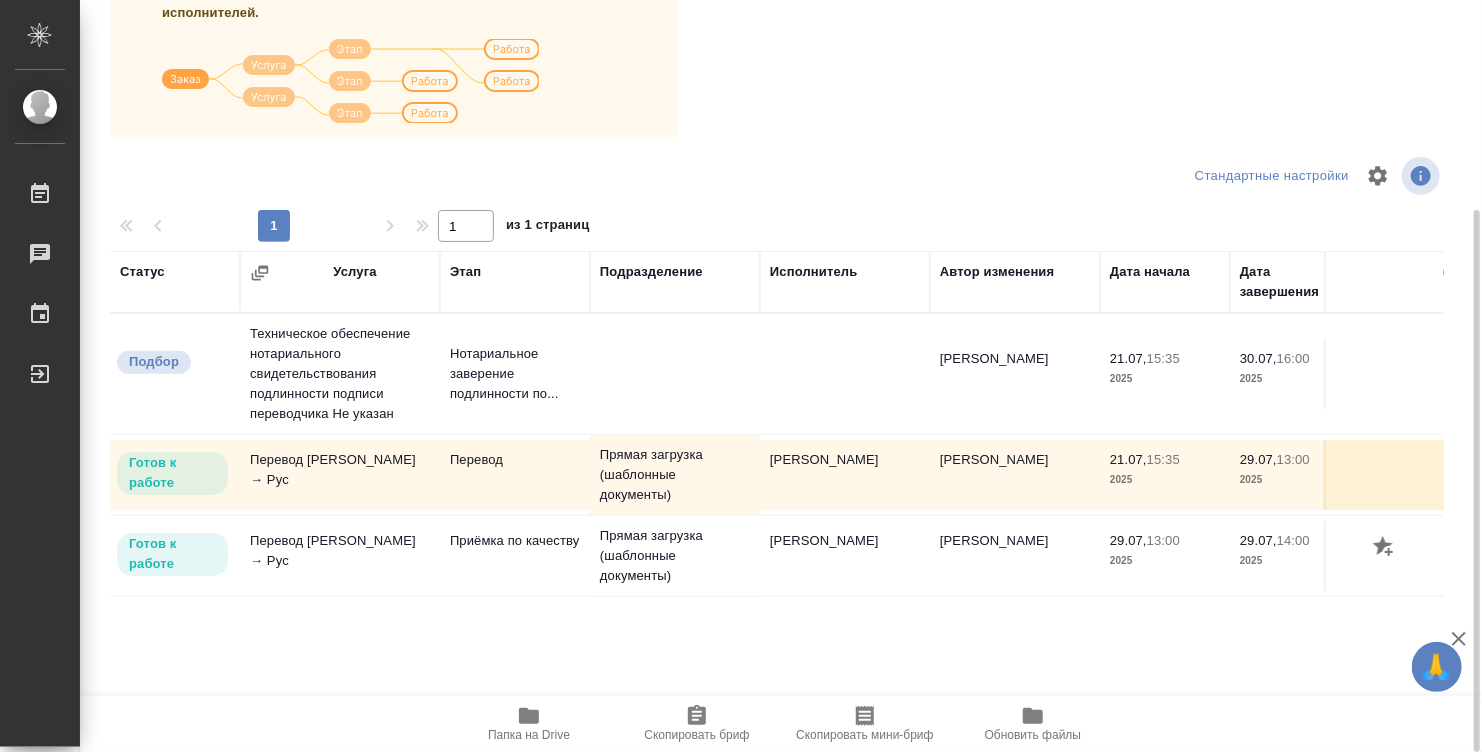 scroll, scrollTop: 0, scrollLeft: 0, axis: both 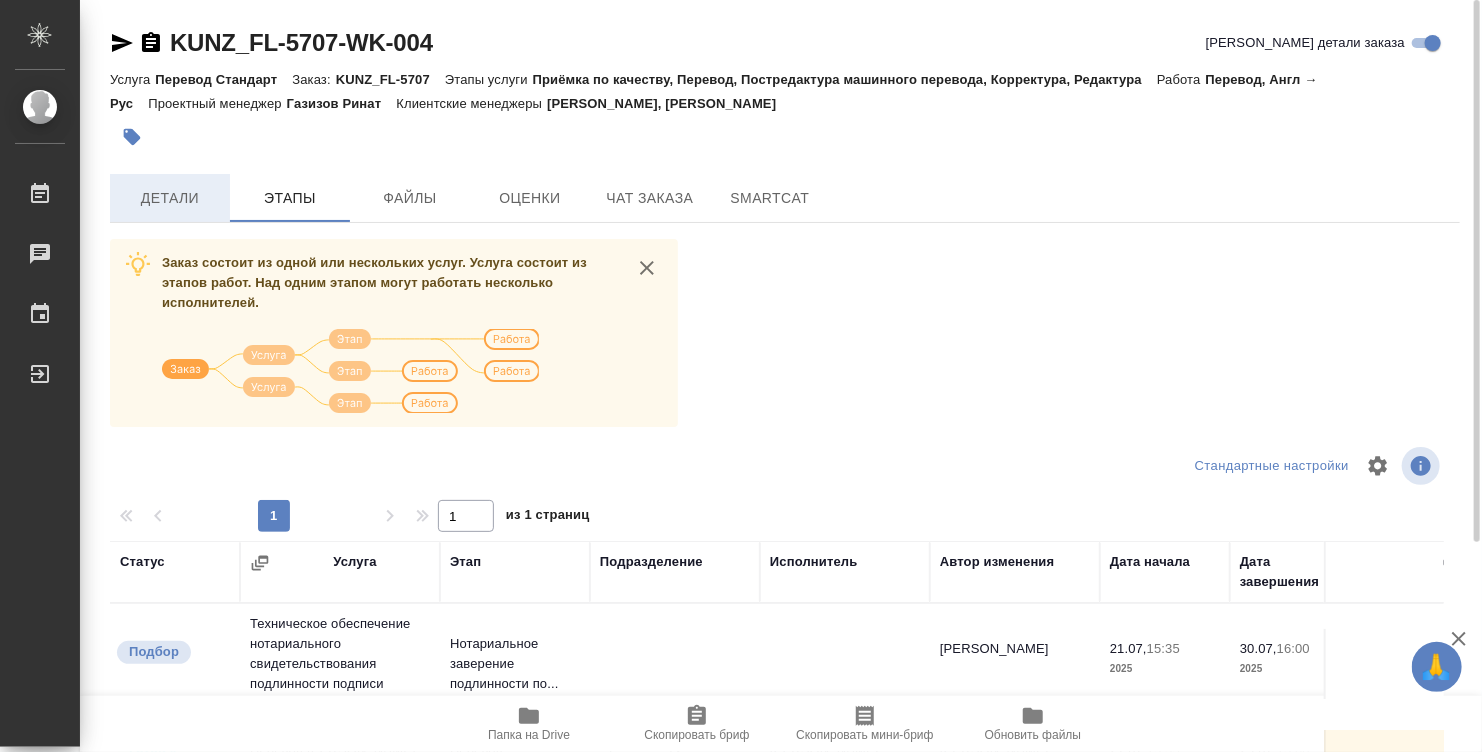 click on "Детали" at bounding box center [170, 198] 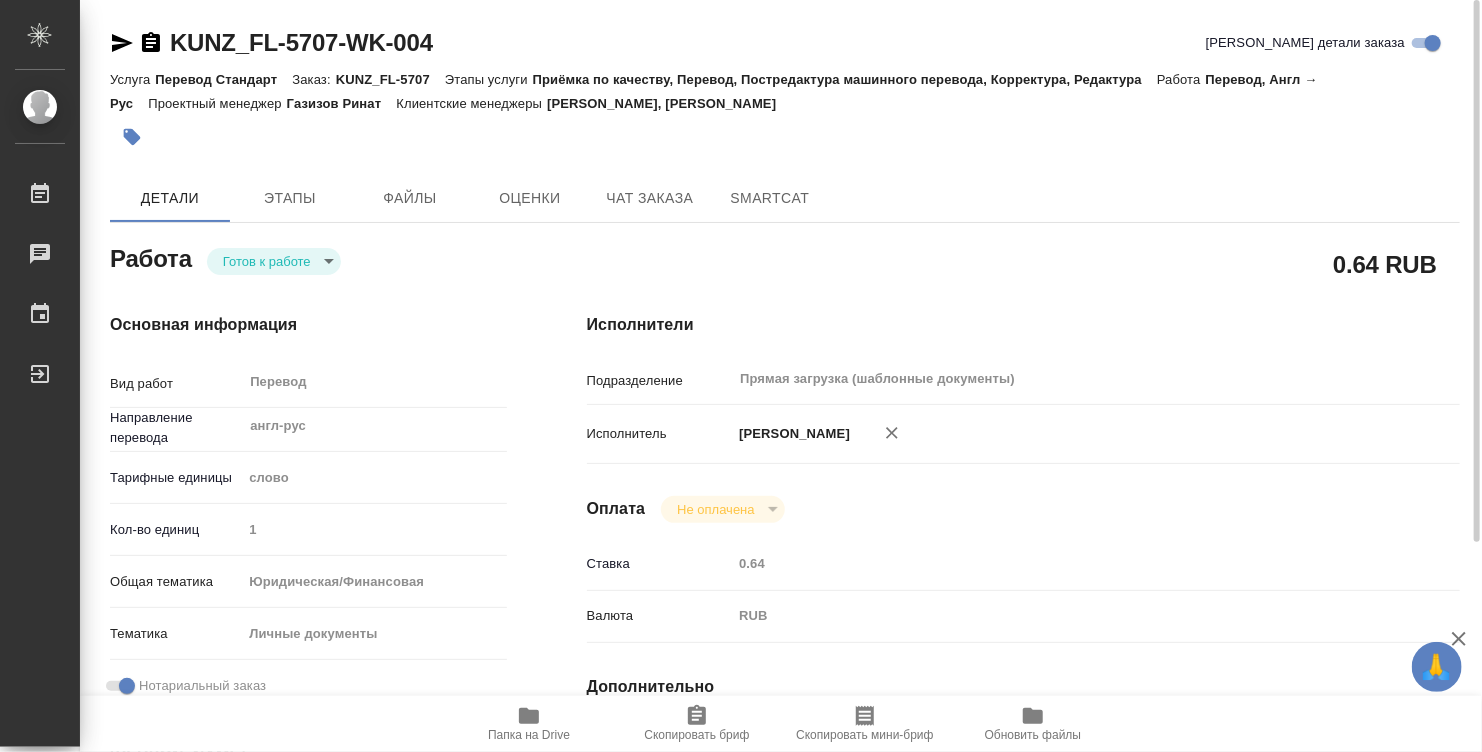 type on "x" 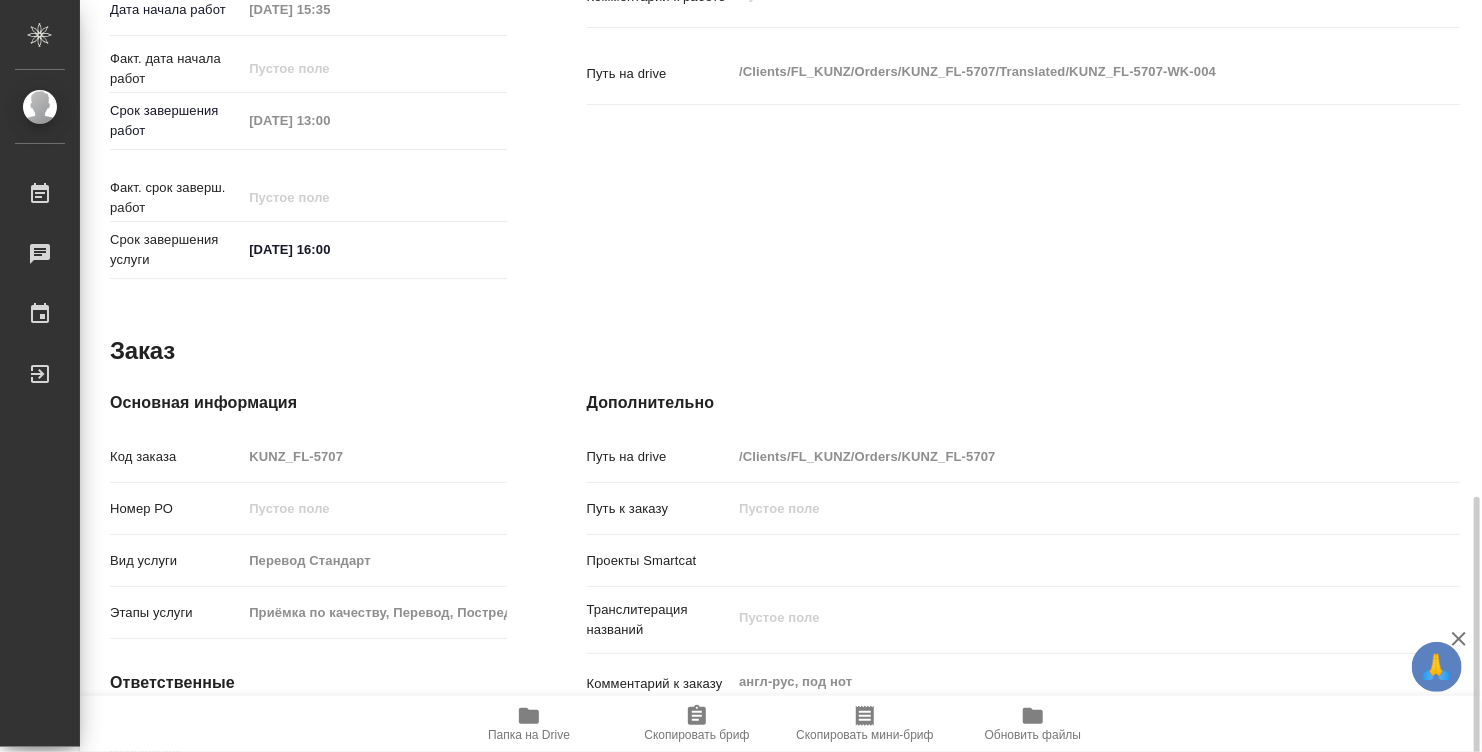 scroll, scrollTop: 954, scrollLeft: 0, axis: vertical 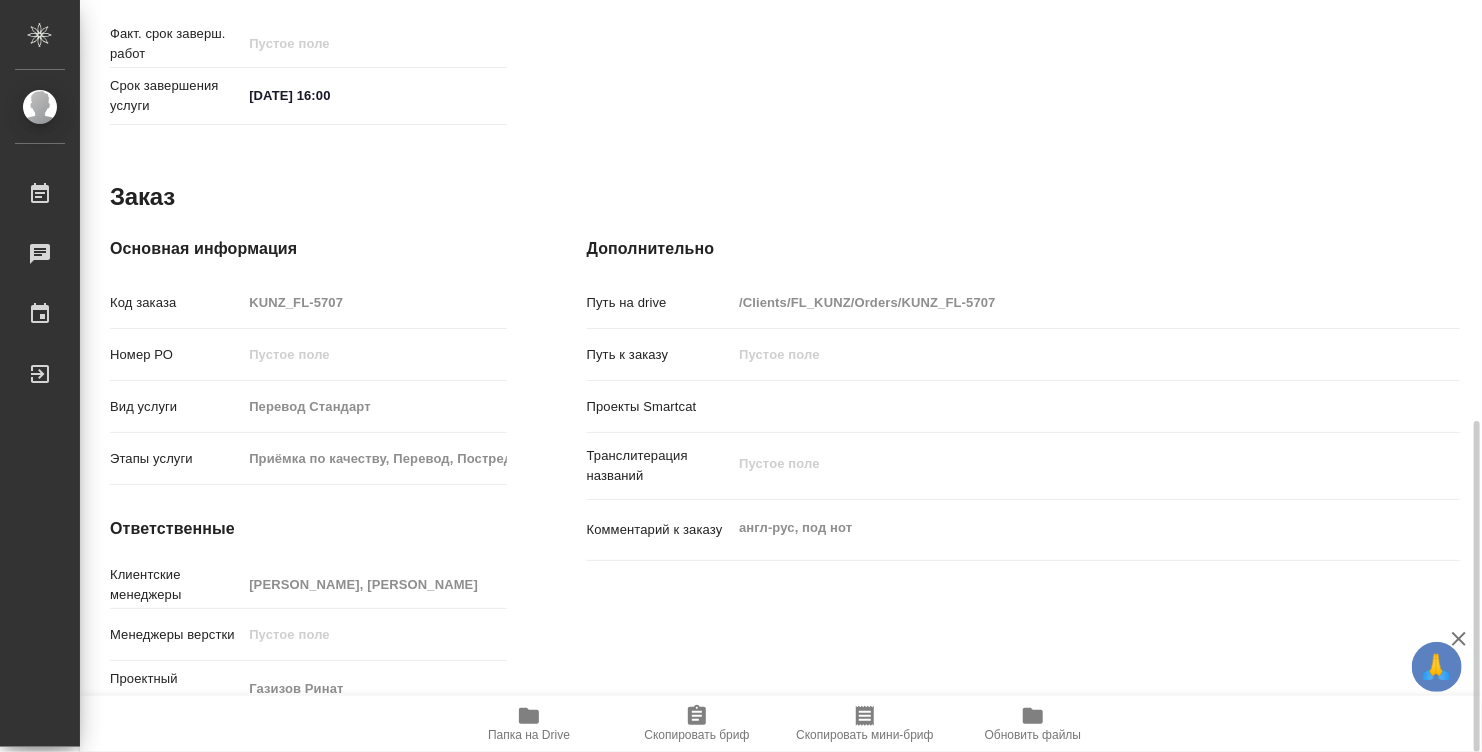 type on "x" 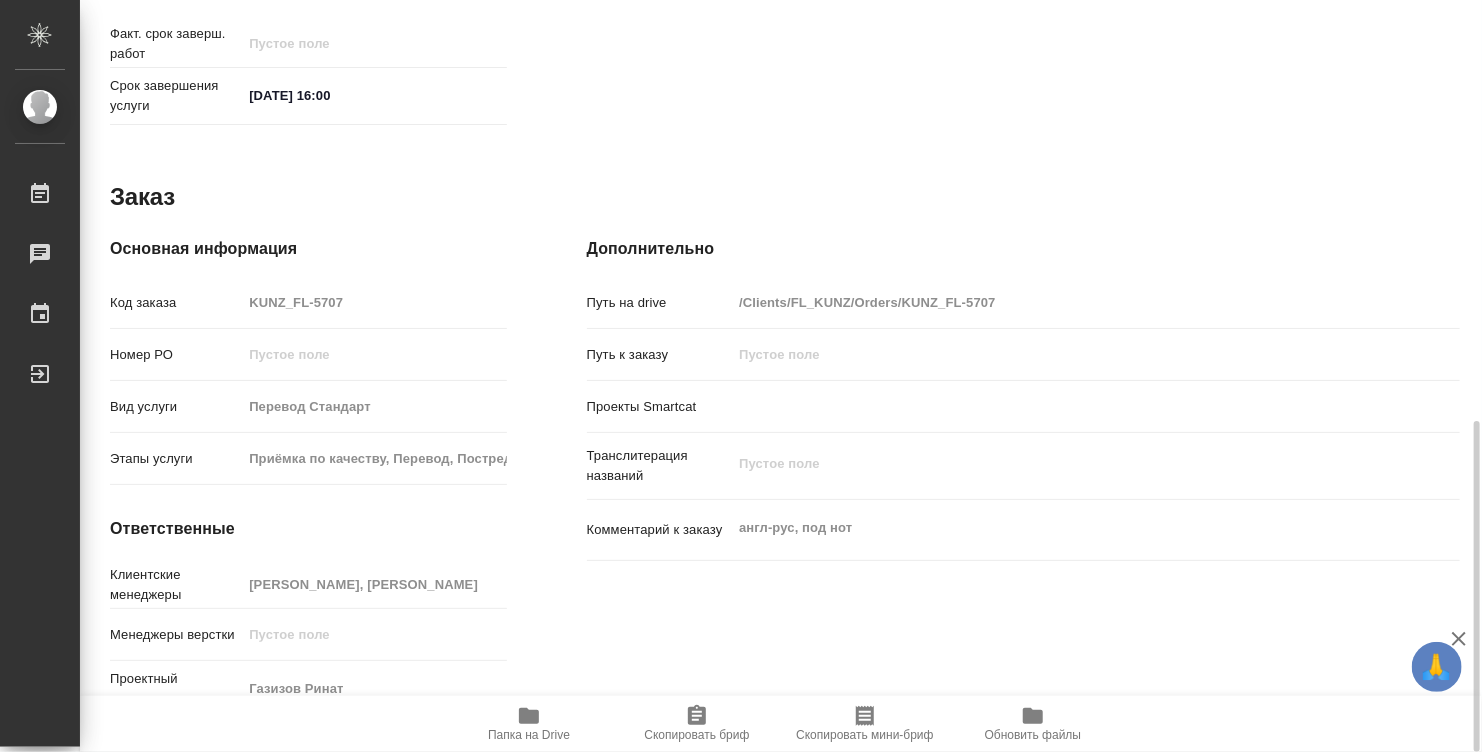 type on "x" 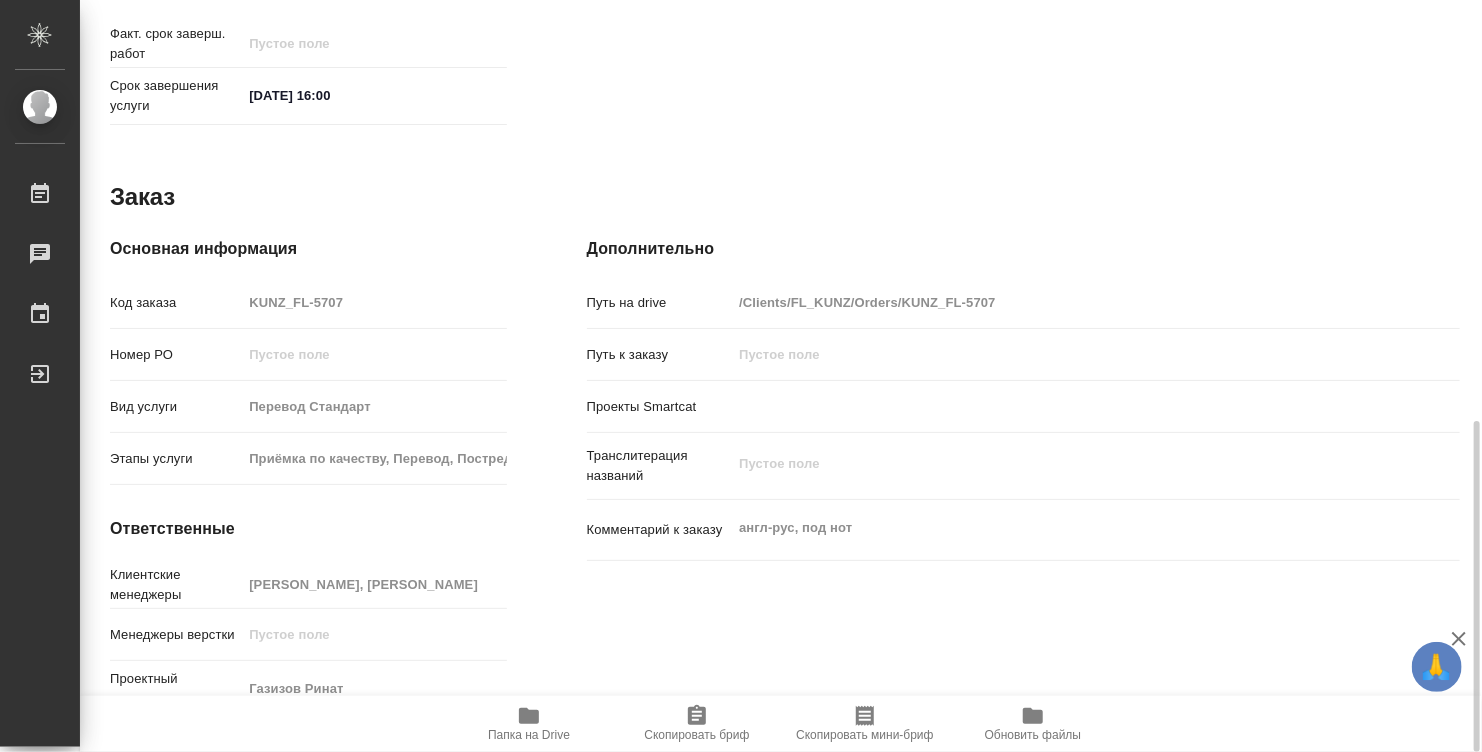 click on "Код заказа KUNZ_FL-5707" at bounding box center (308, 302) 